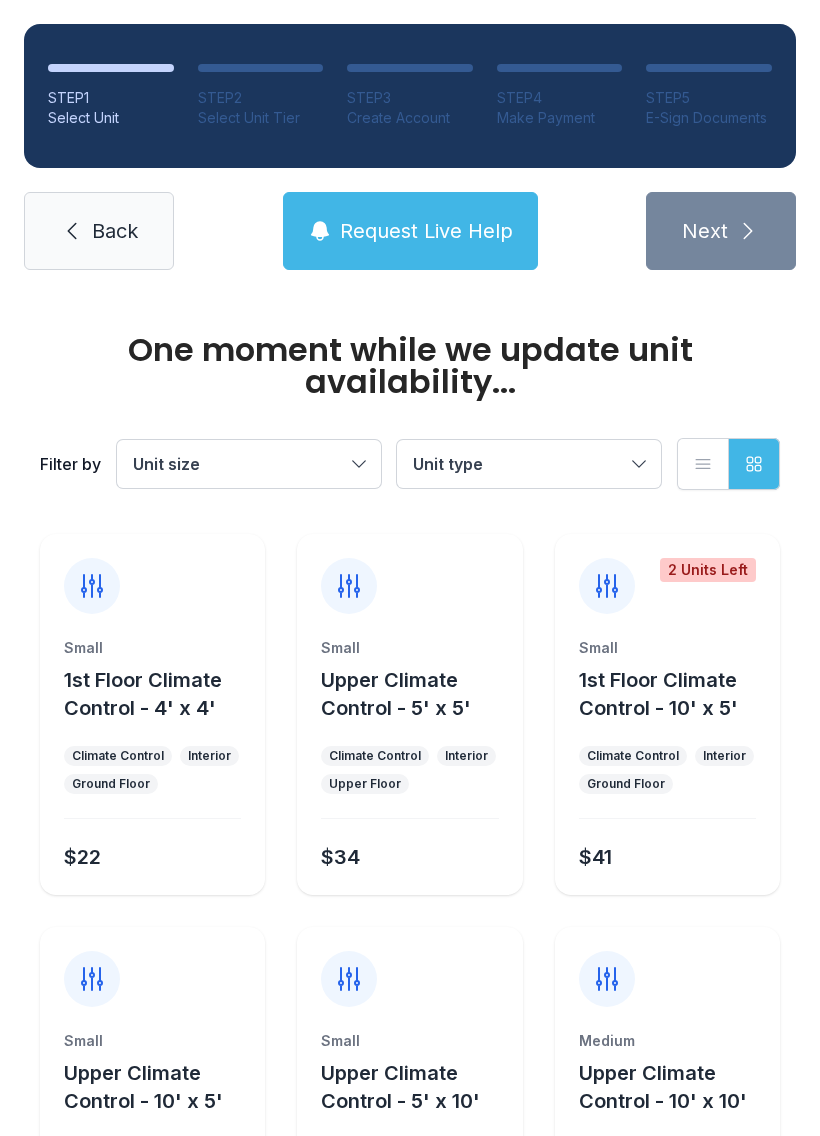 scroll, scrollTop: 0, scrollLeft: 0, axis: both 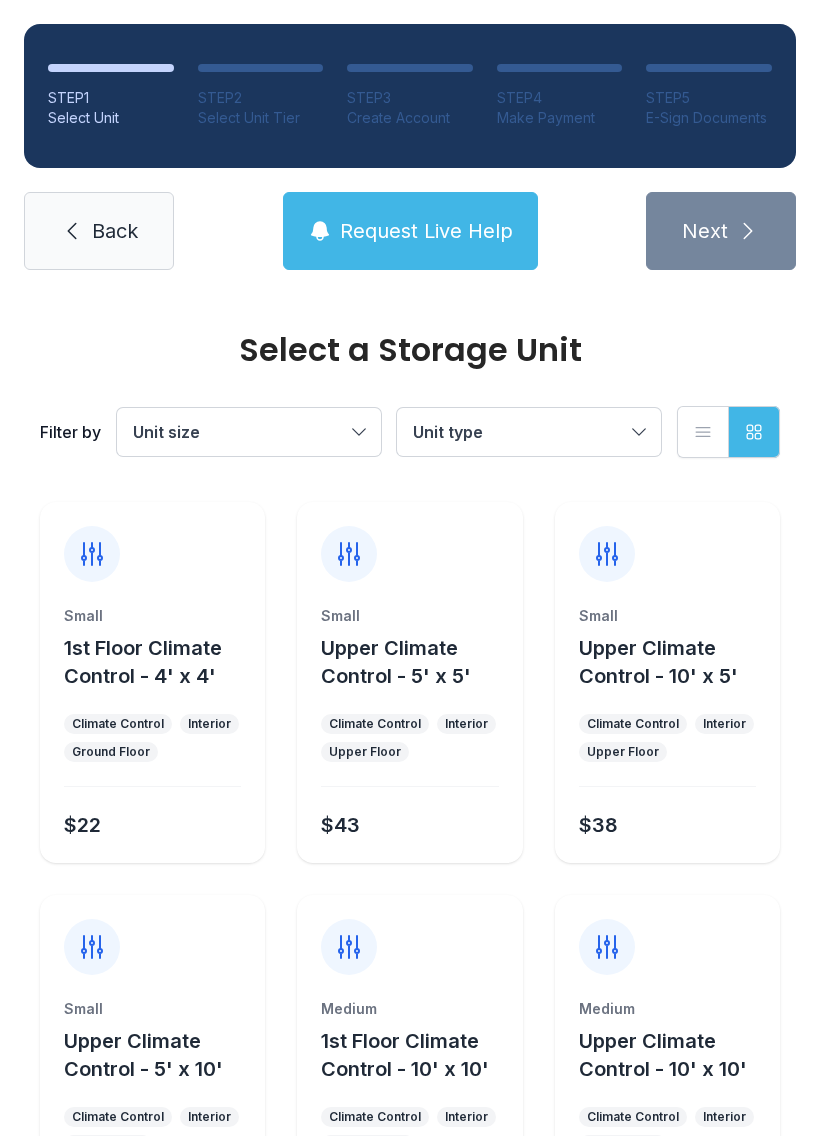 click on "Small Upper Climate Control - 10' x 5' Climate Control Interior Upper Floor $38" at bounding box center [152, 682] 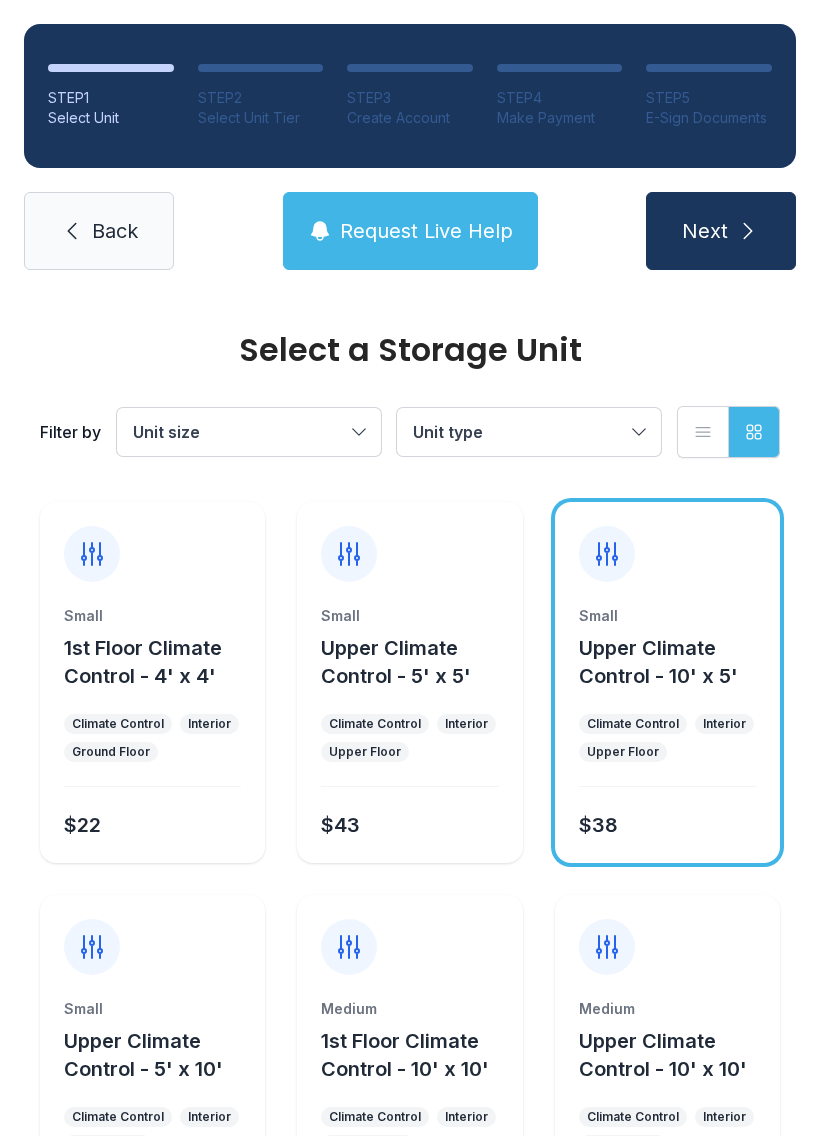 click on "Next" at bounding box center (721, 231) 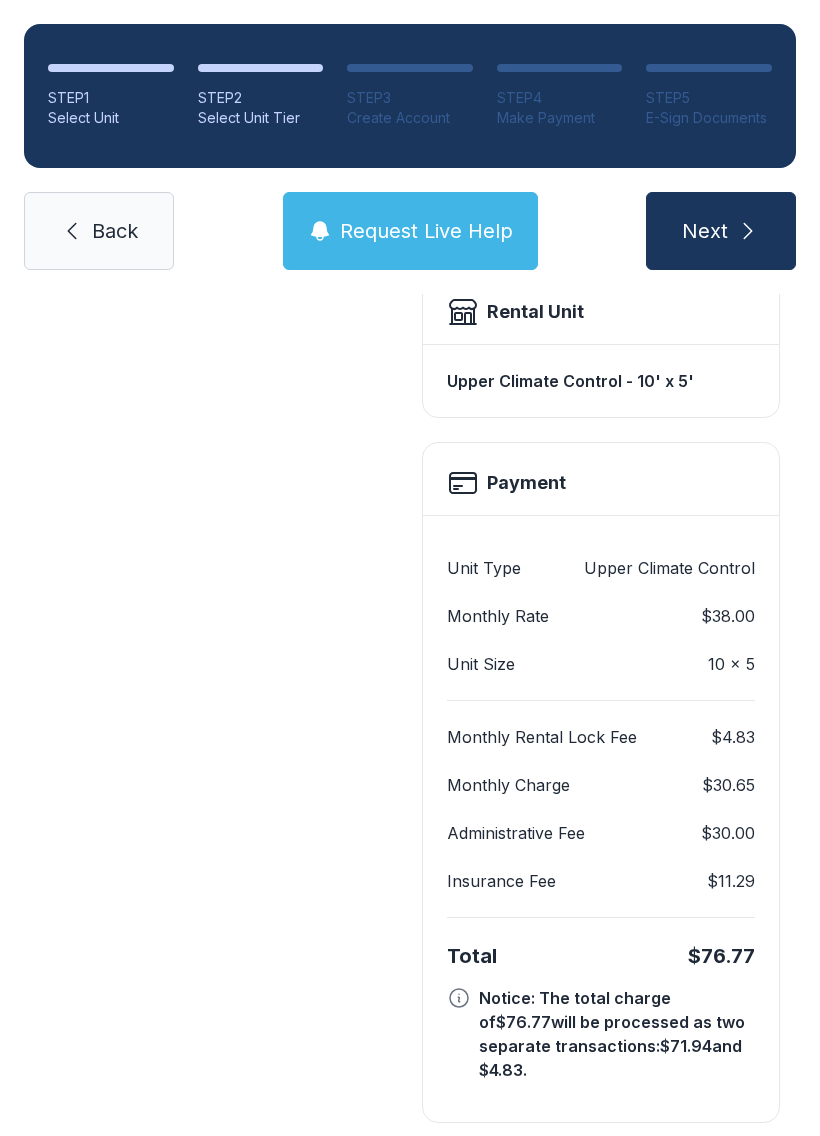 scroll, scrollTop: 569, scrollLeft: 0, axis: vertical 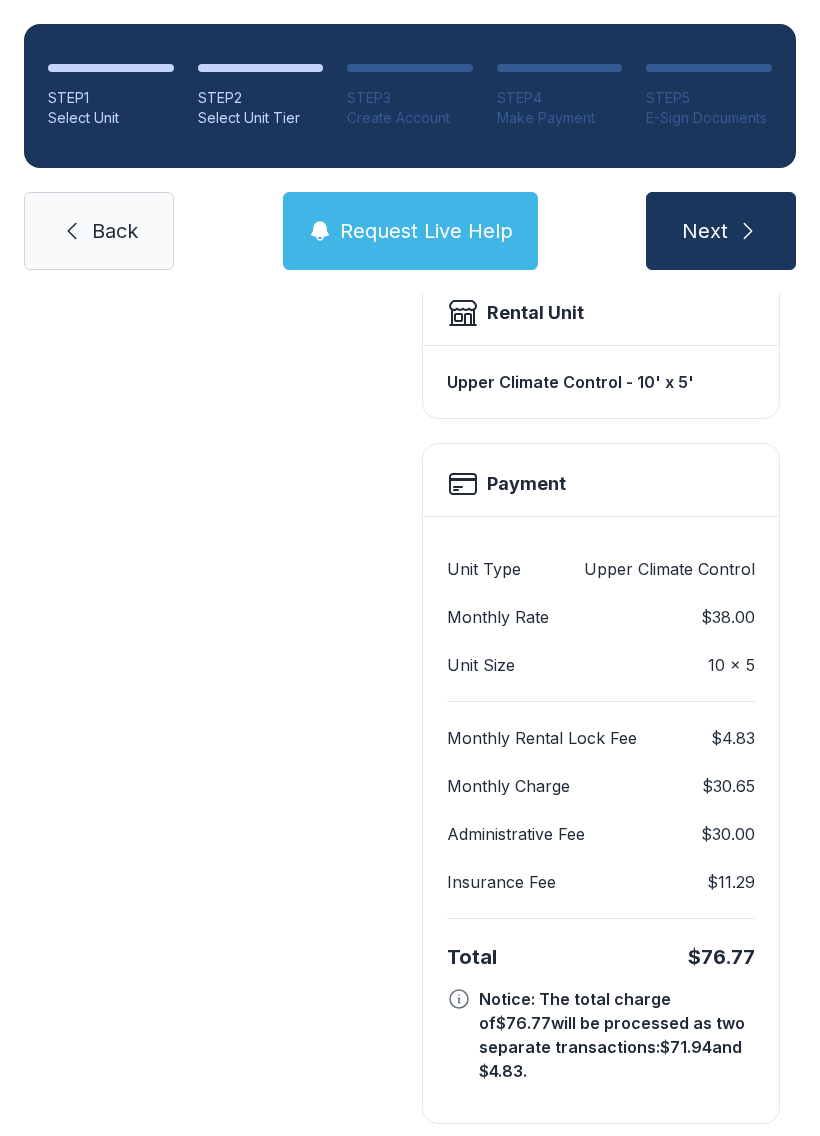 click at bounding box center [748, 231] 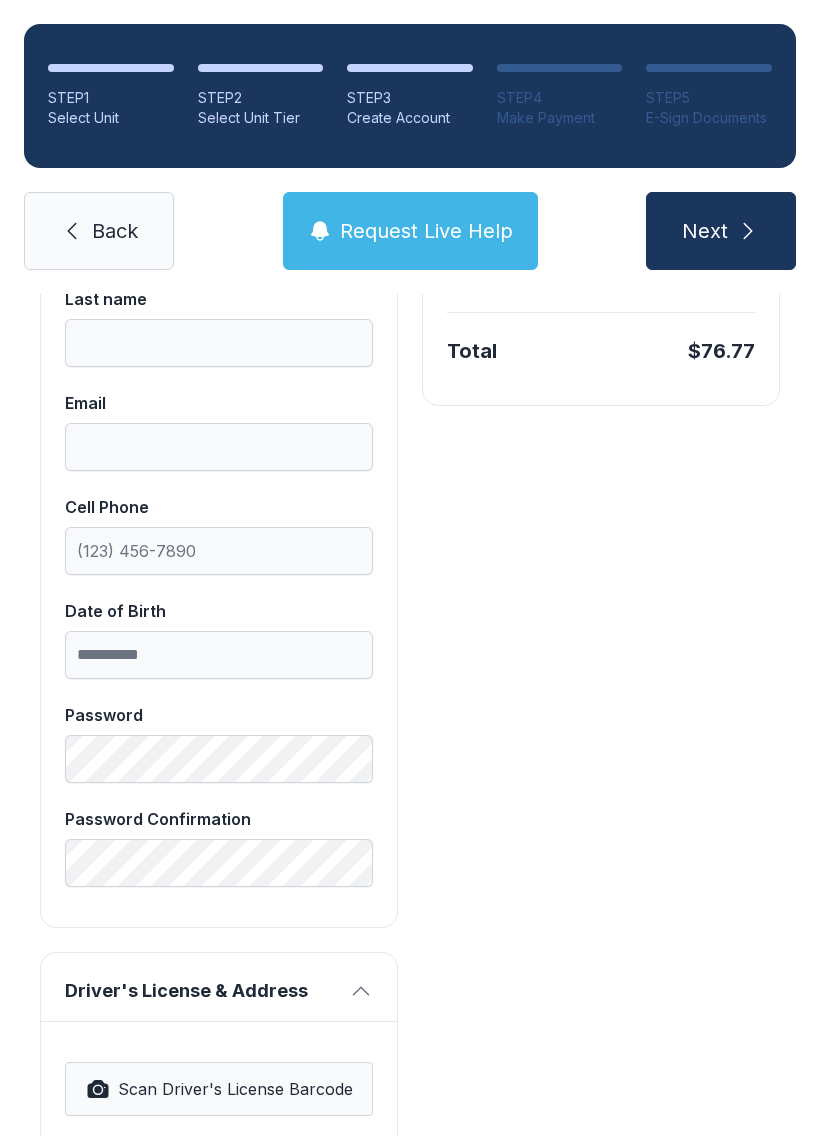 scroll, scrollTop: 0, scrollLeft: 0, axis: both 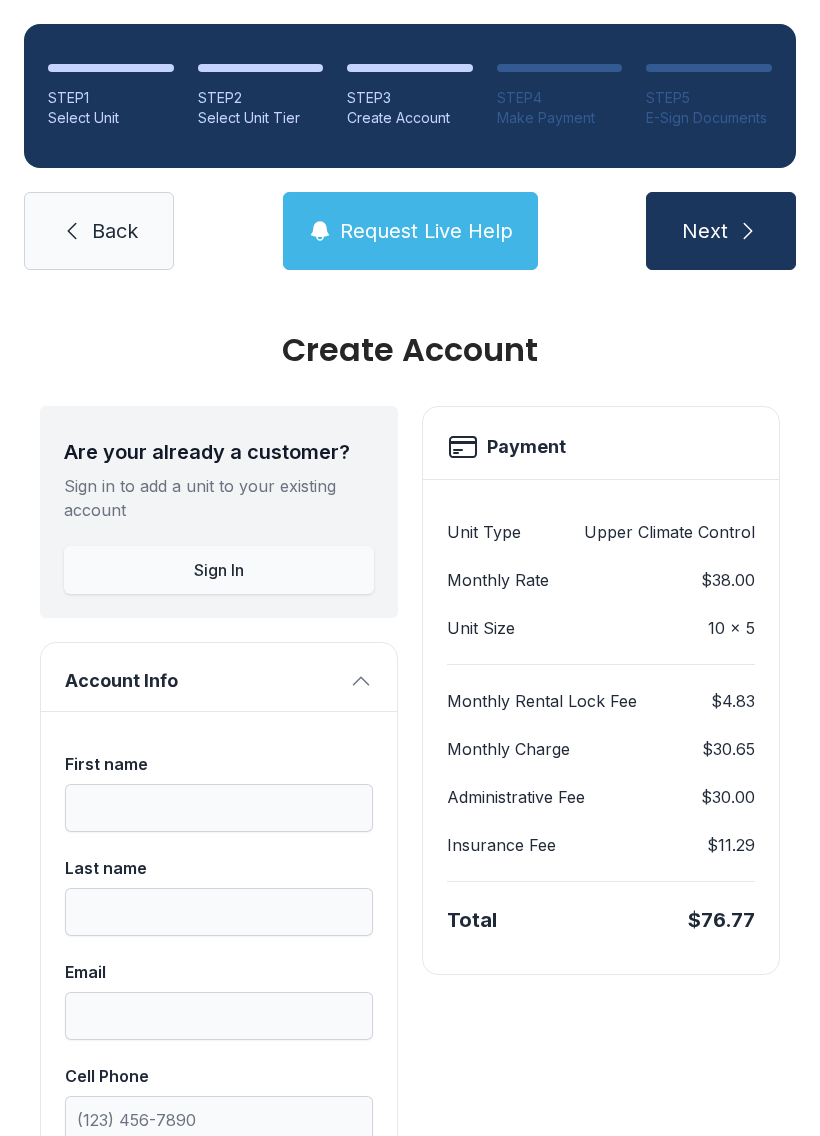 click on "First name" at bounding box center (219, 792) 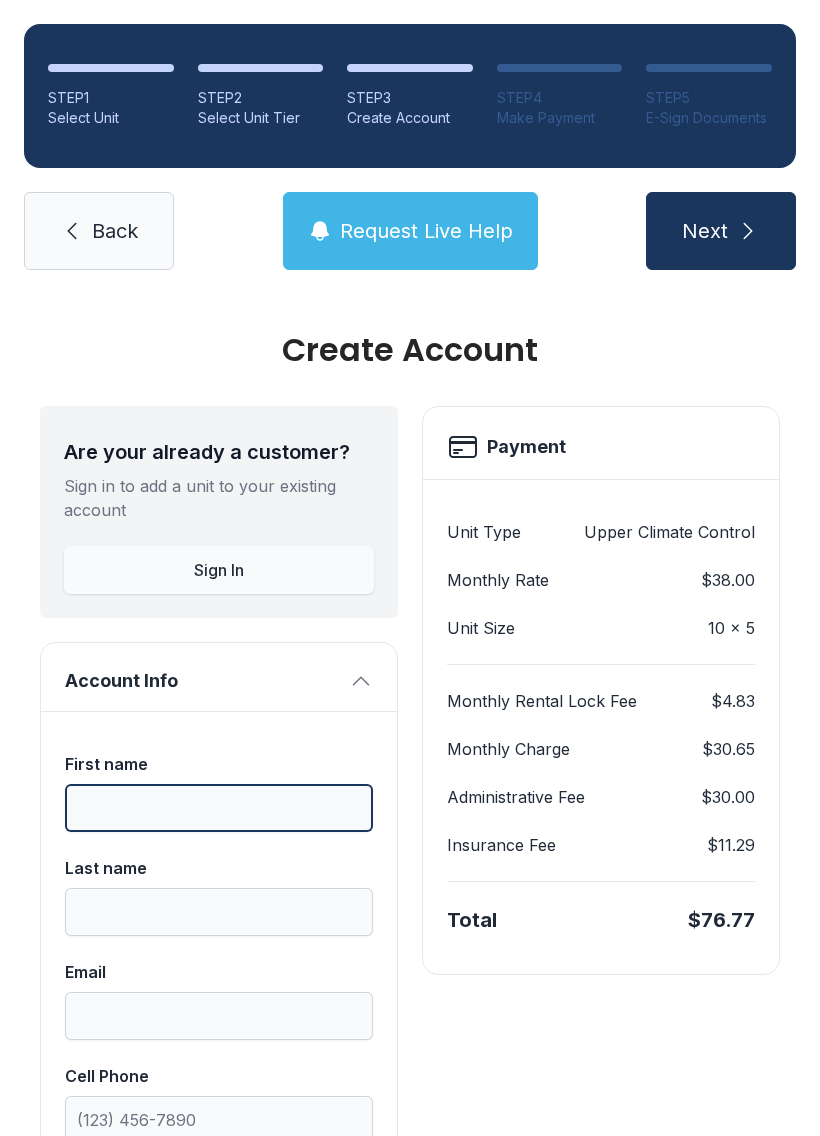 scroll, scrollTop: 44, scrollLeft: 0, axis: vertical 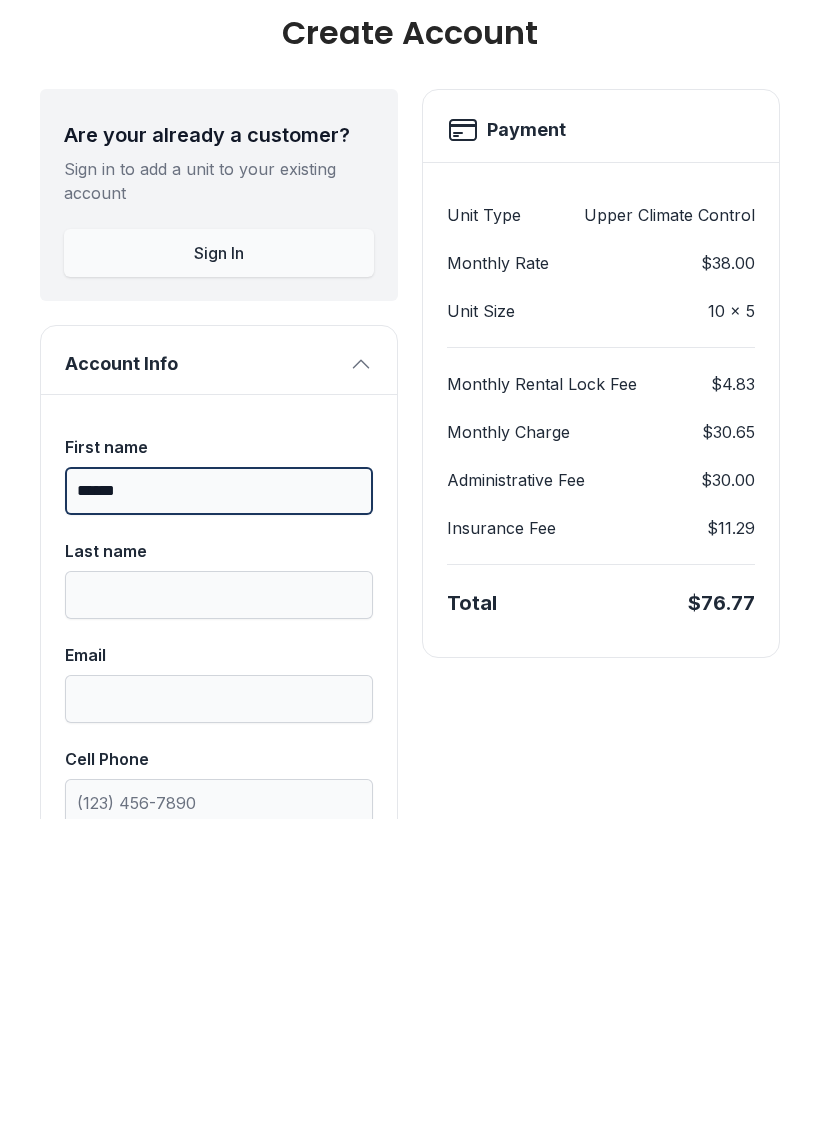 type on "******" 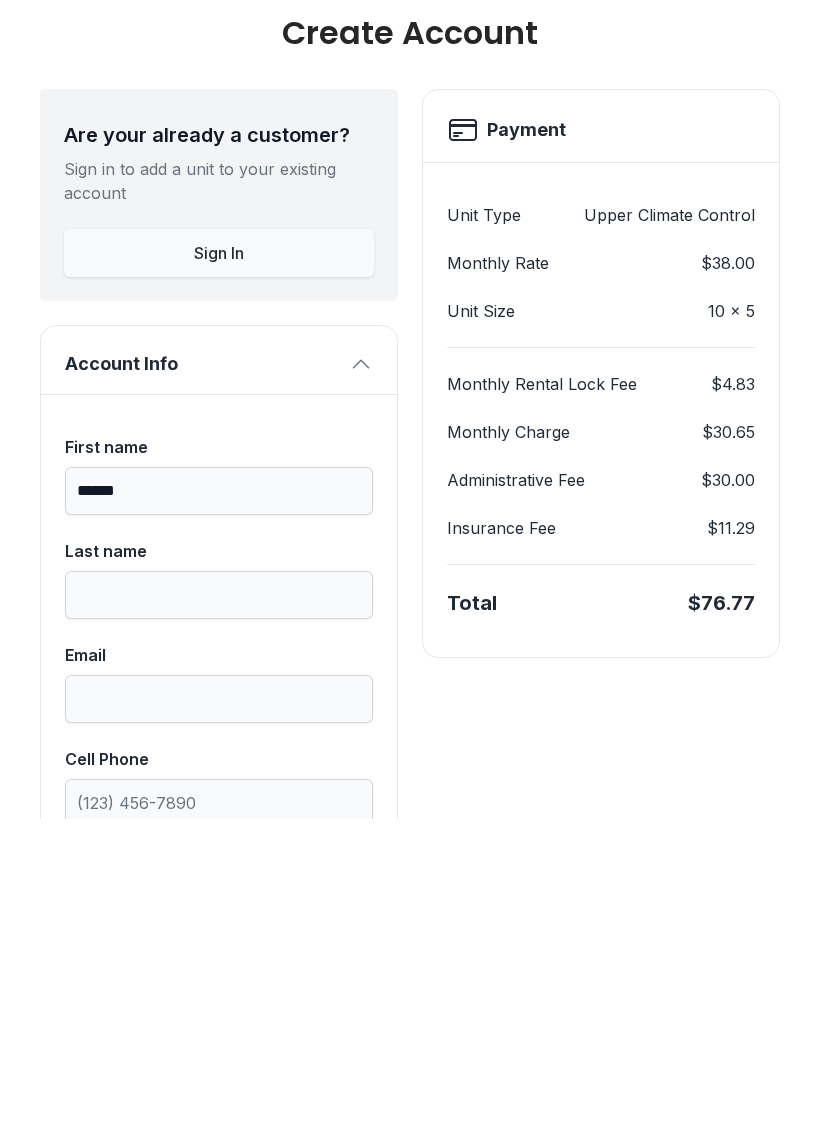 click on "Last name" at bounding box center [219, 764] 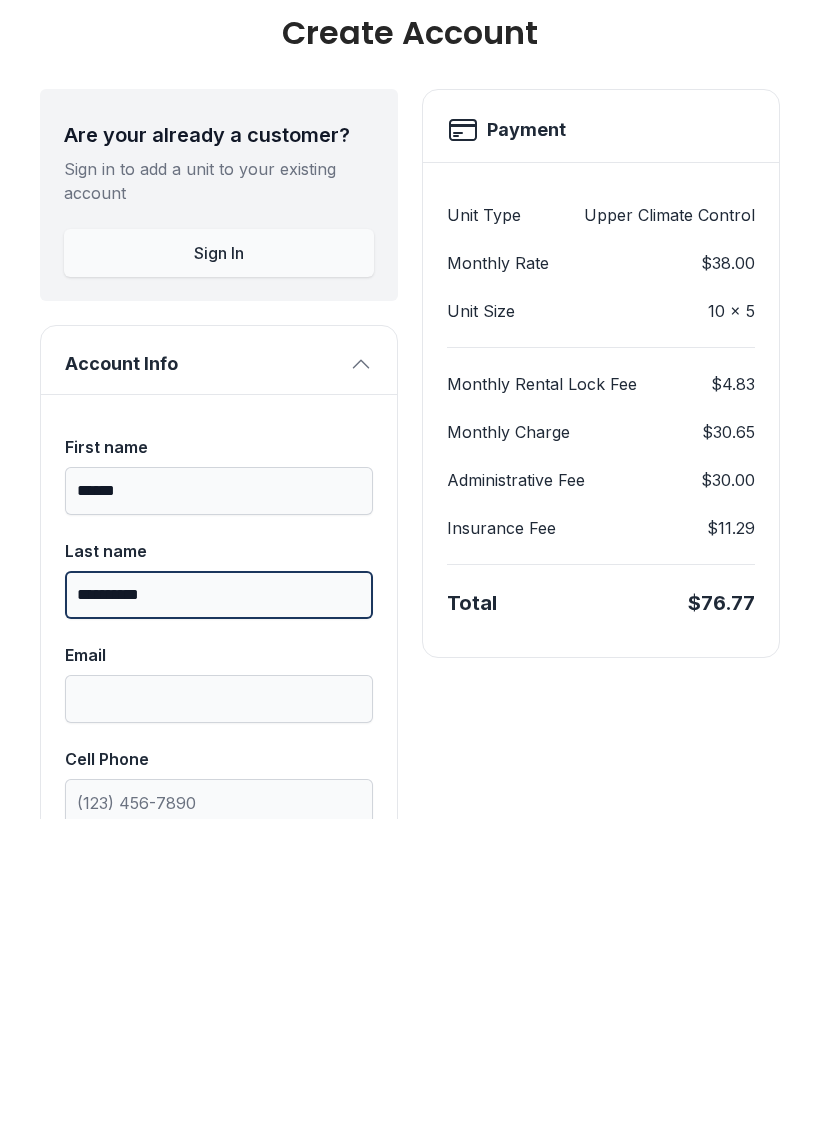type on "**********" 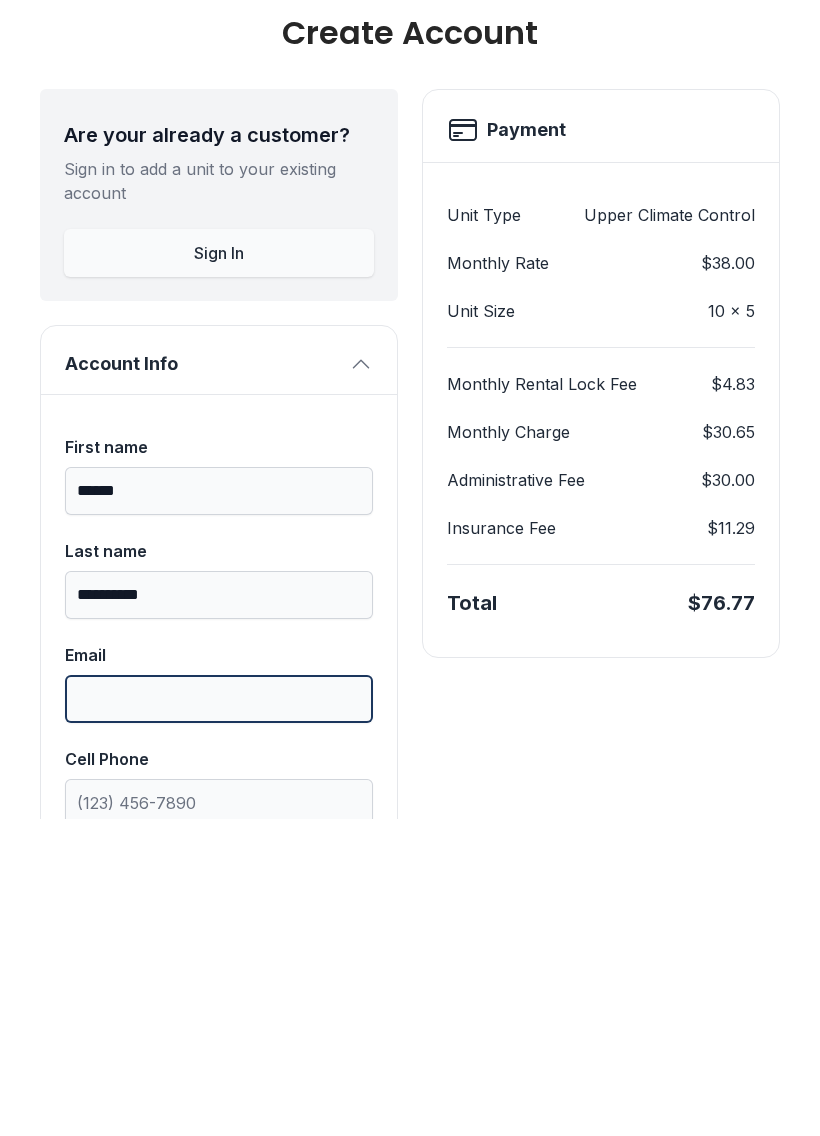 click on "Email" at bounding box center [219, 1016] 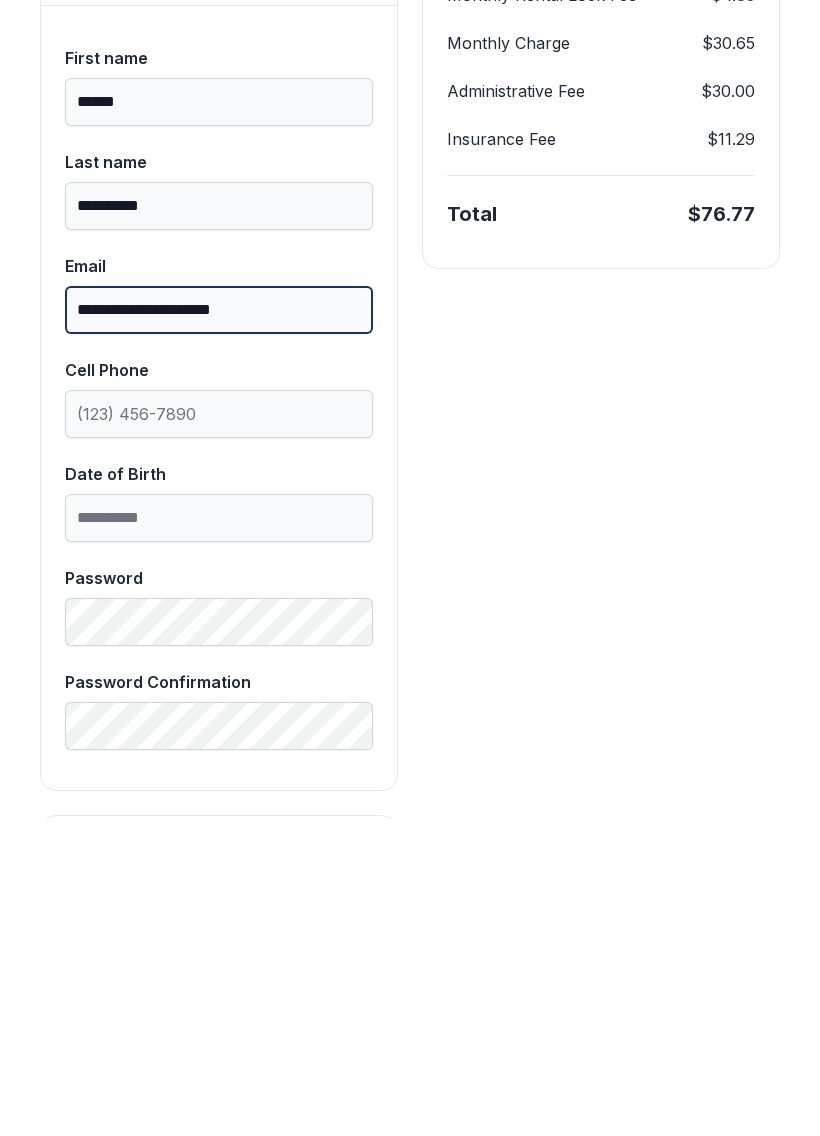 scroll, scrollTop: 385, scrollLeft: 0, axis: vertical 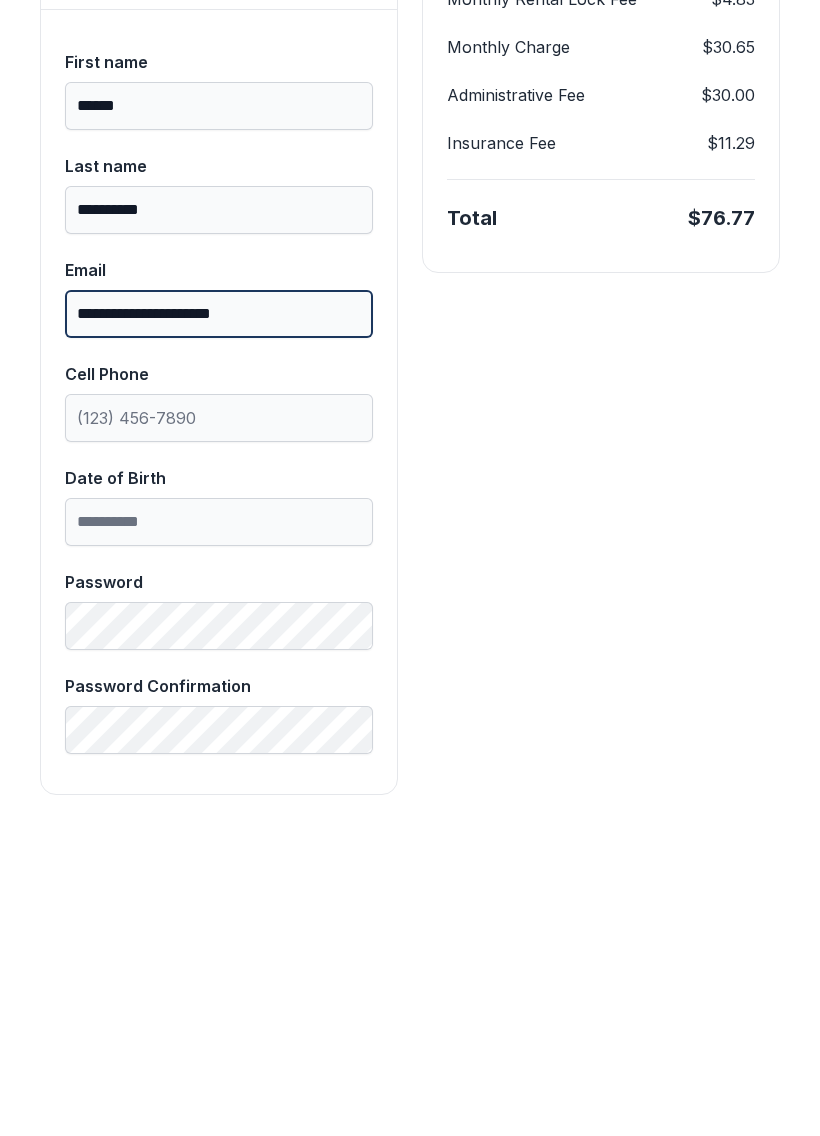 type on "**********" 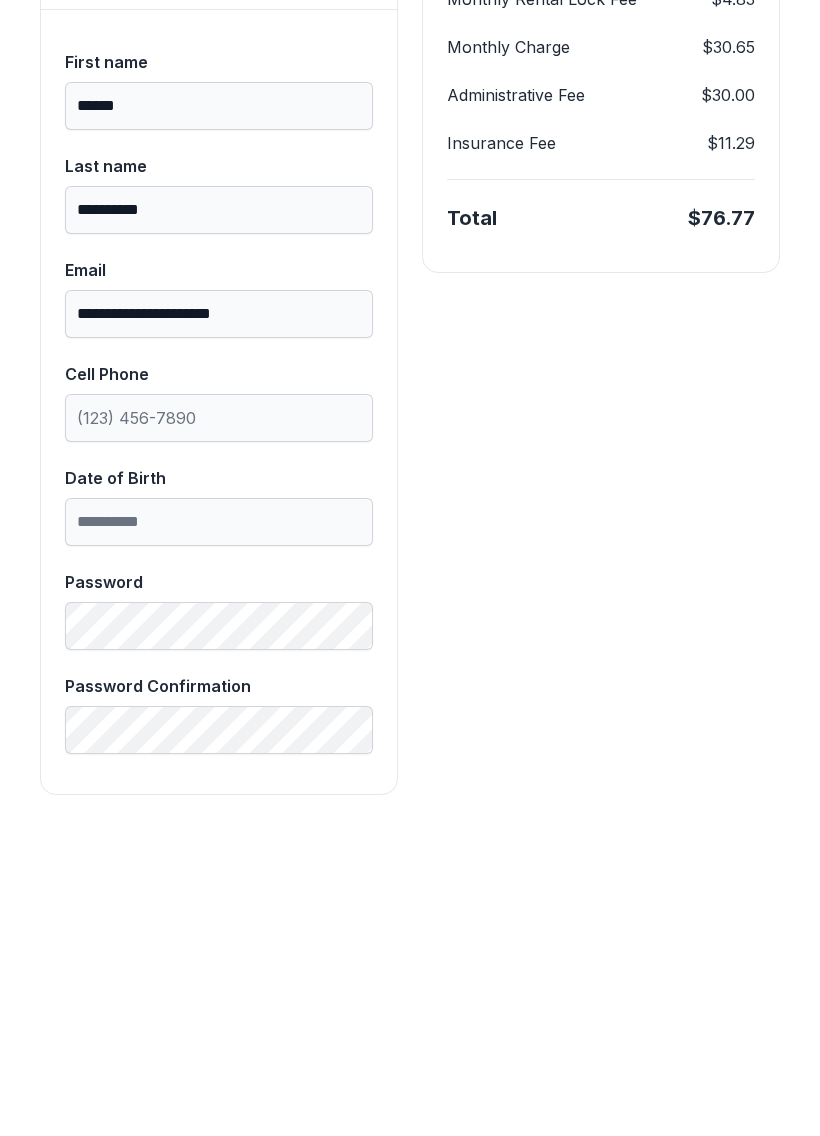 click on "Cell Phone" at bounding box center (219, 407) 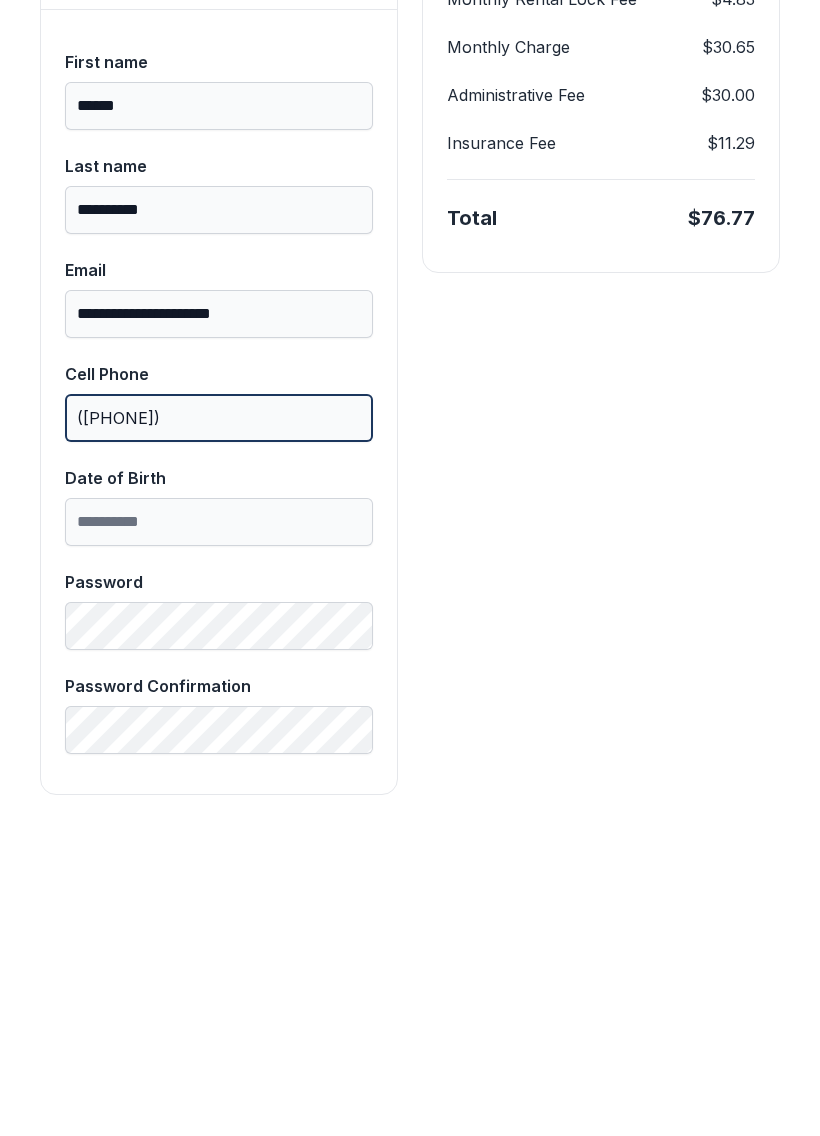 type on "([PHONE])" 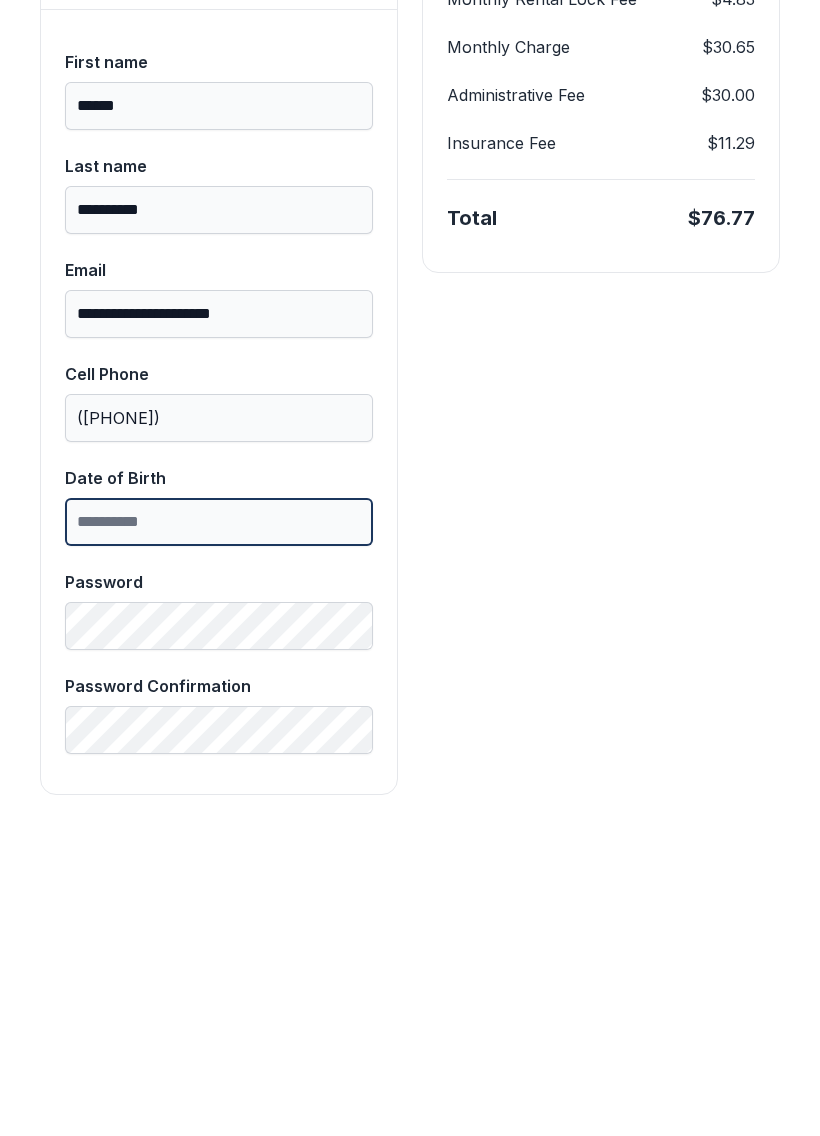 click on "Date of Birth" at bounding box center [219, 839] 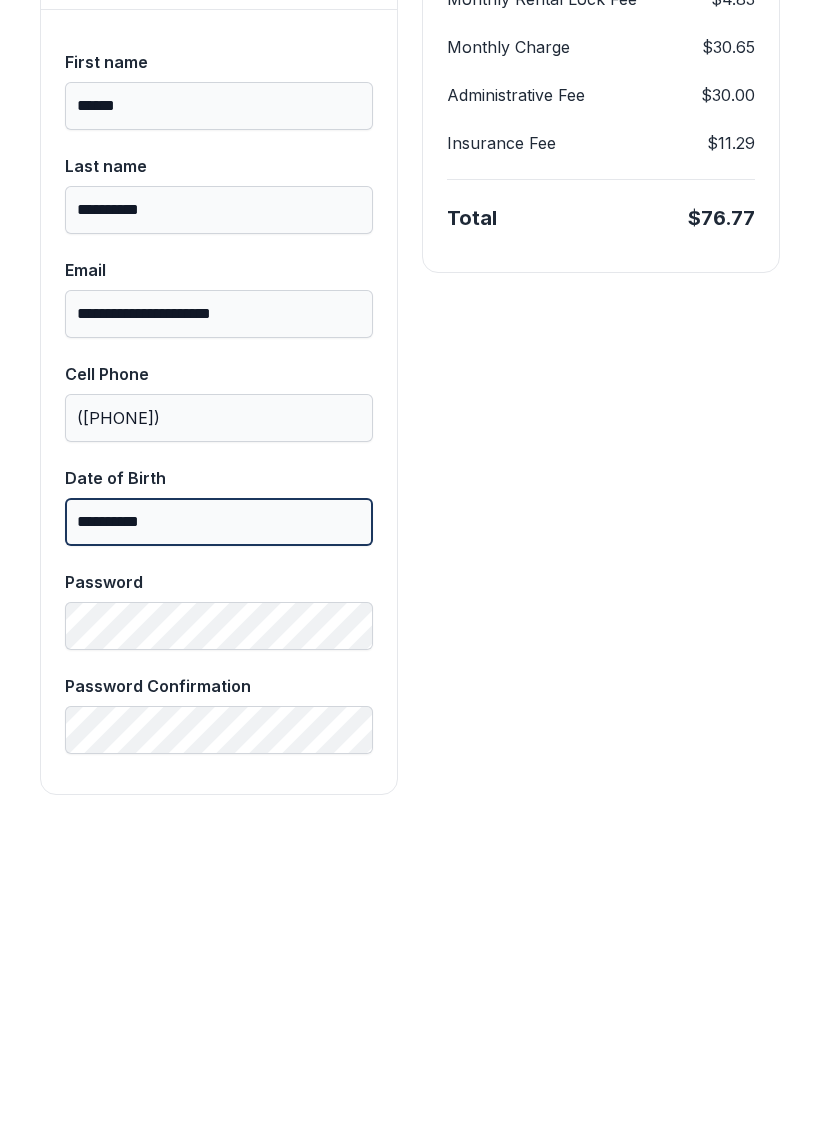type on "**********" 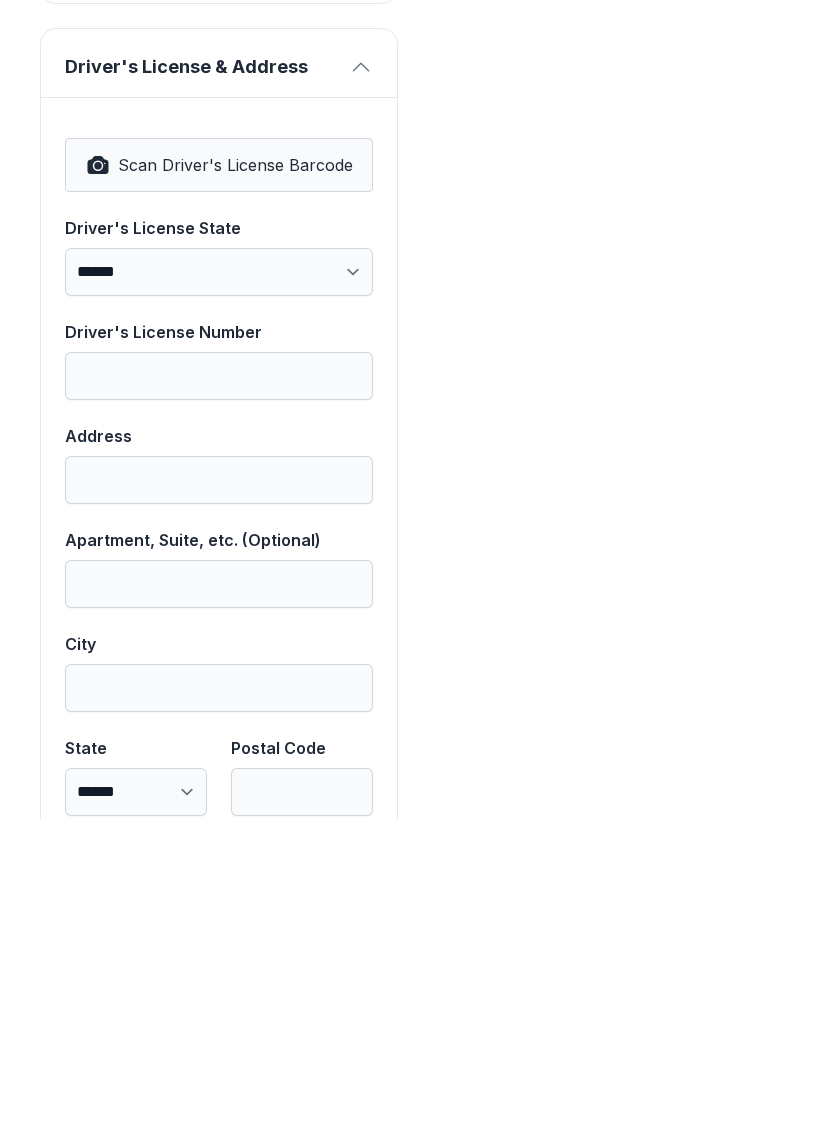 scroll, scrollTop: 1174, scrollLeft: 0, axis: vertical 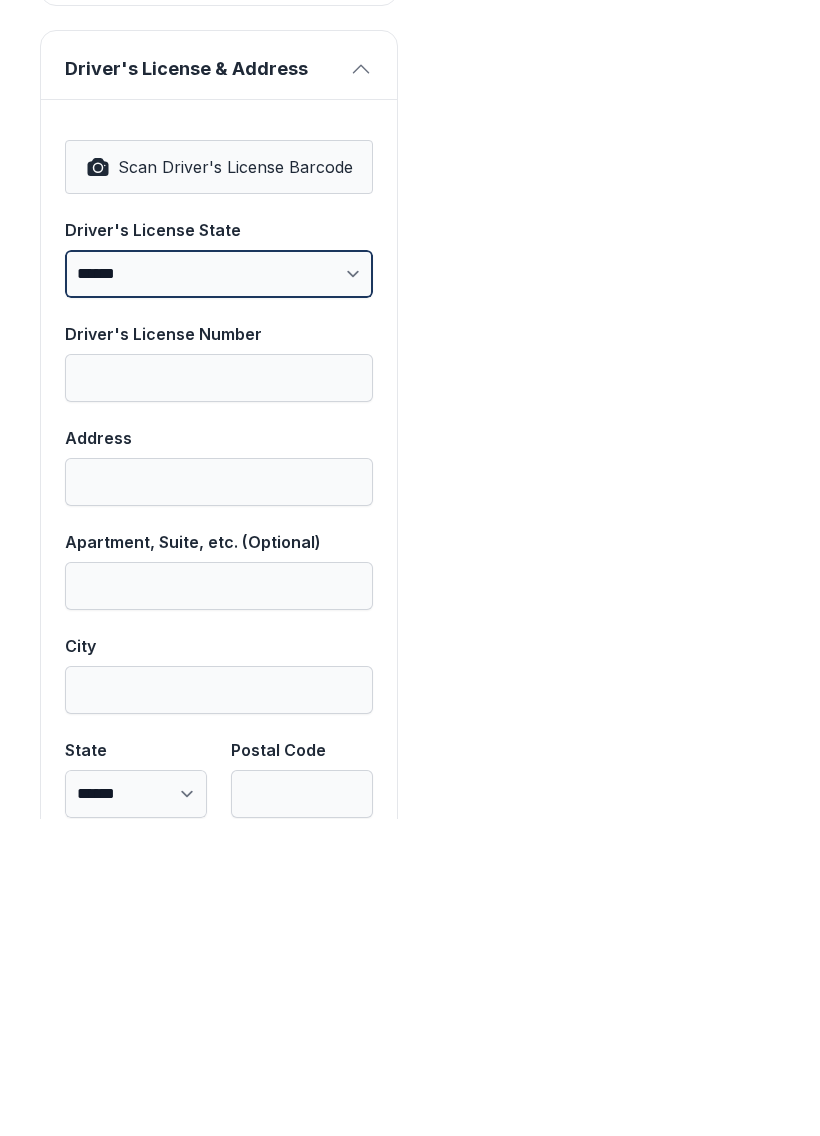 click on "**********" at bounding box center (219, 591) 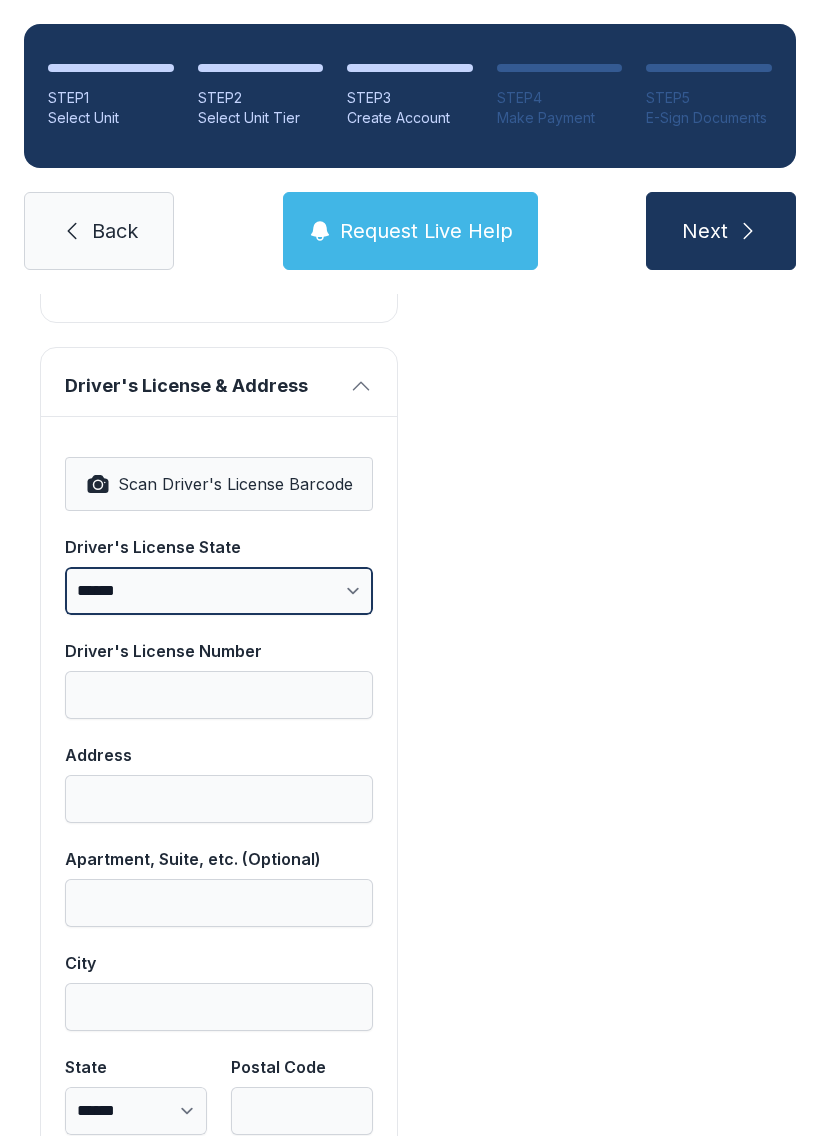 select on "**" 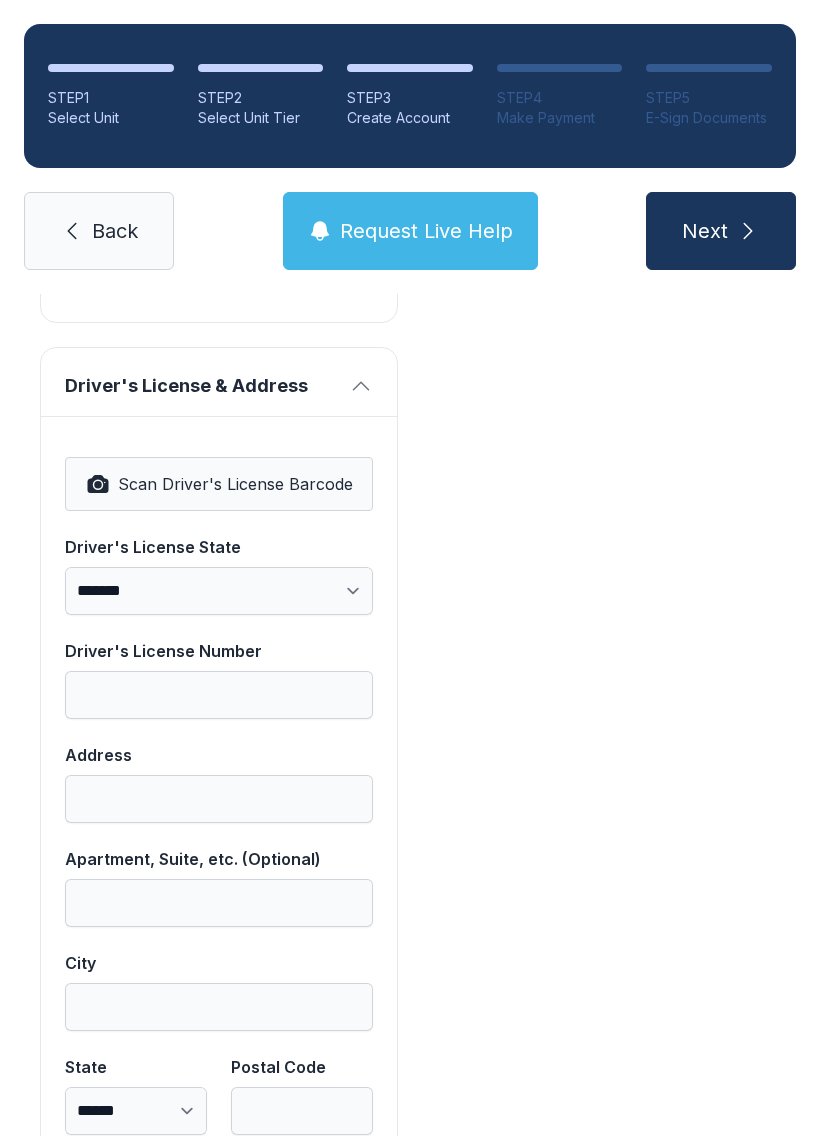 click on "Driver's License Number" at bounding box center [219, 695] 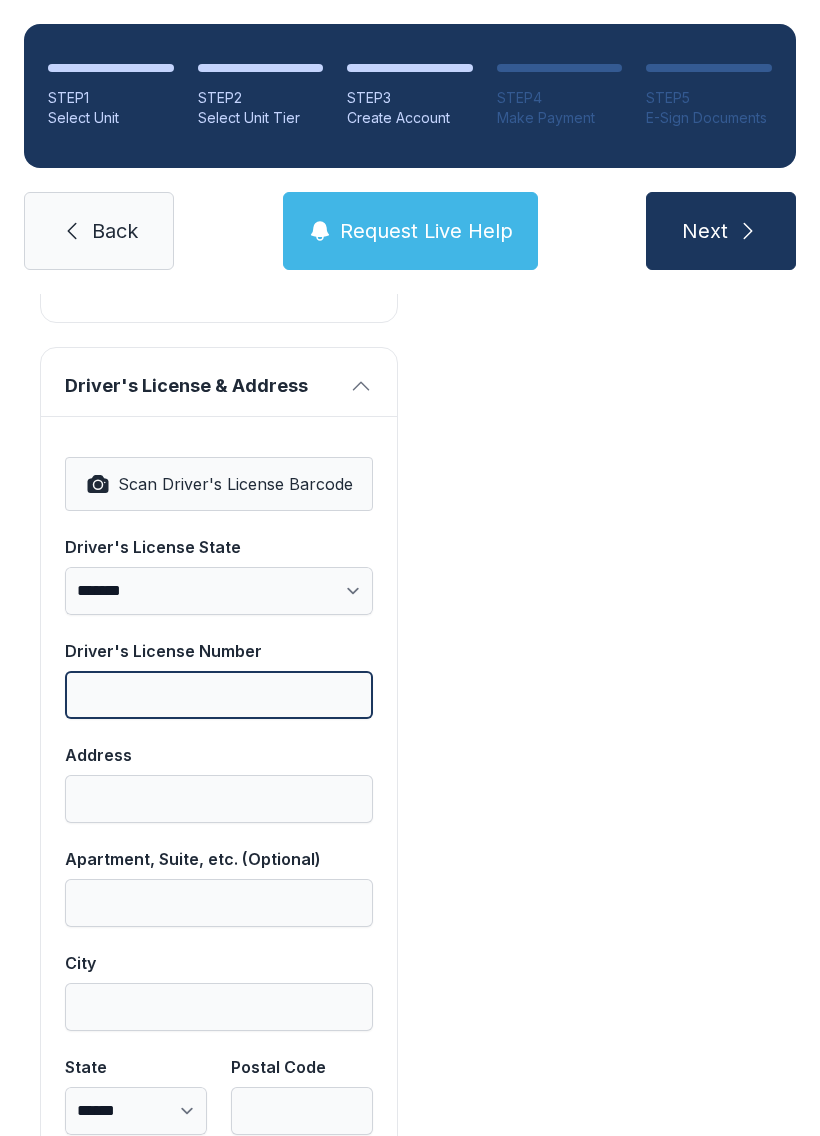 click on "Driver's License Number" at bounding box center (219, 695) 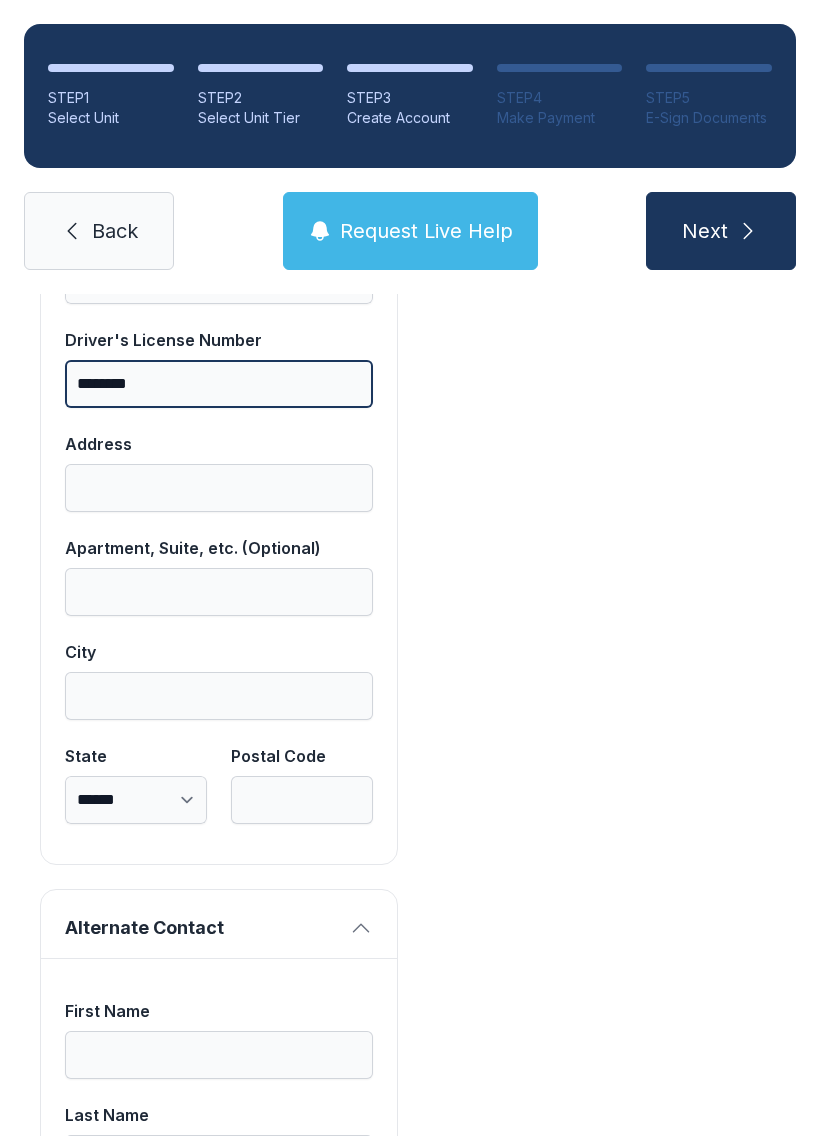 scroll, scrollTop: 1484, scrollLeft: 0, axis: vertical 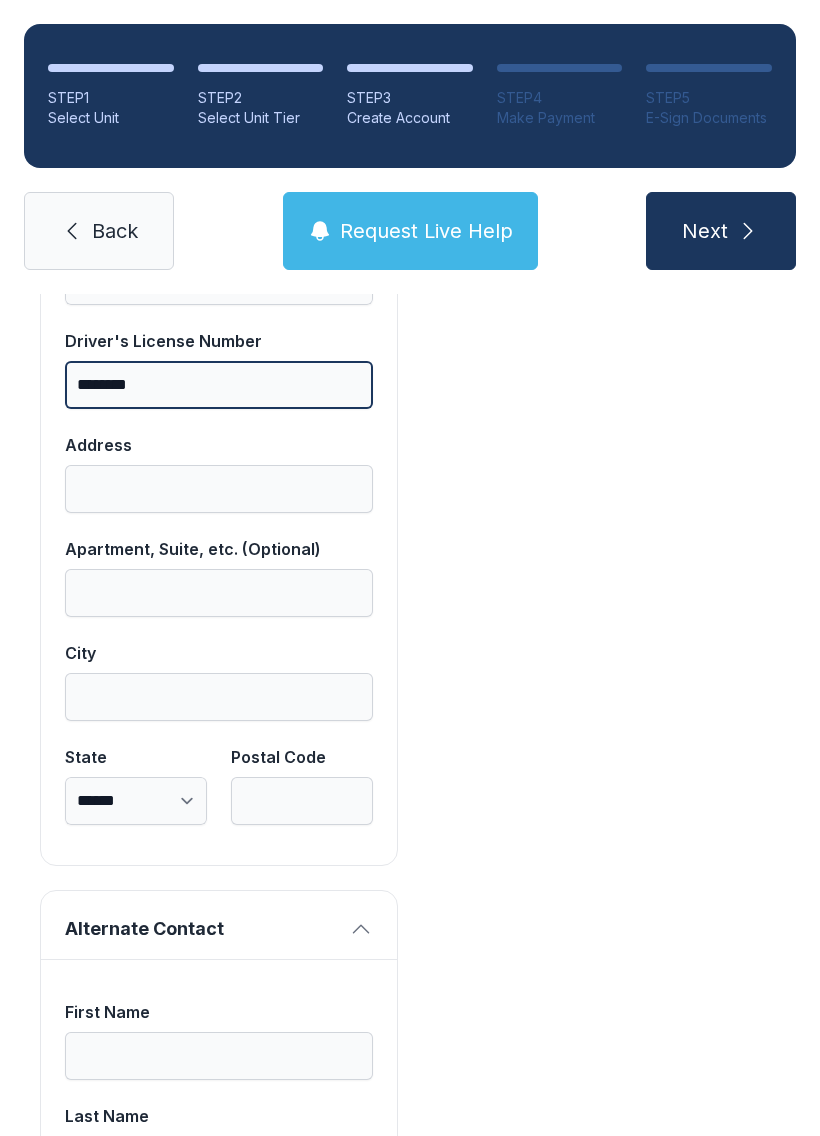 type on "********" 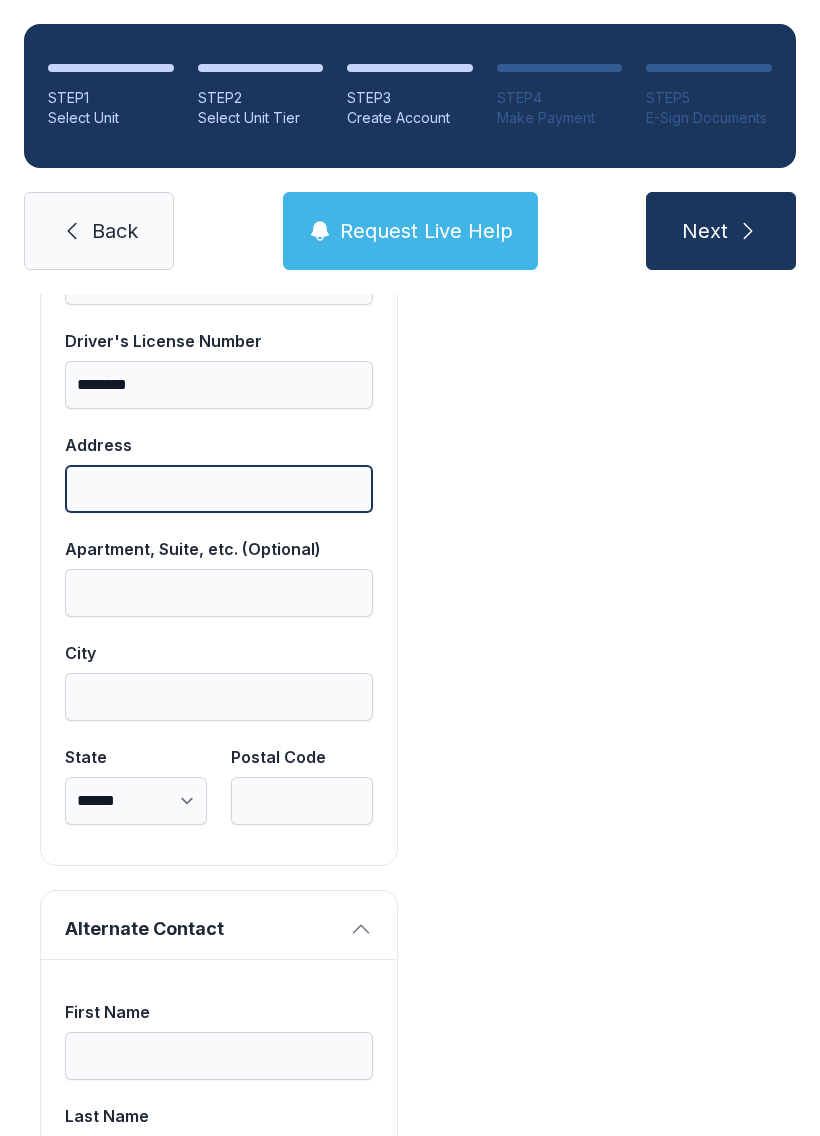 click on "Address" at bounding box center (219, 489) 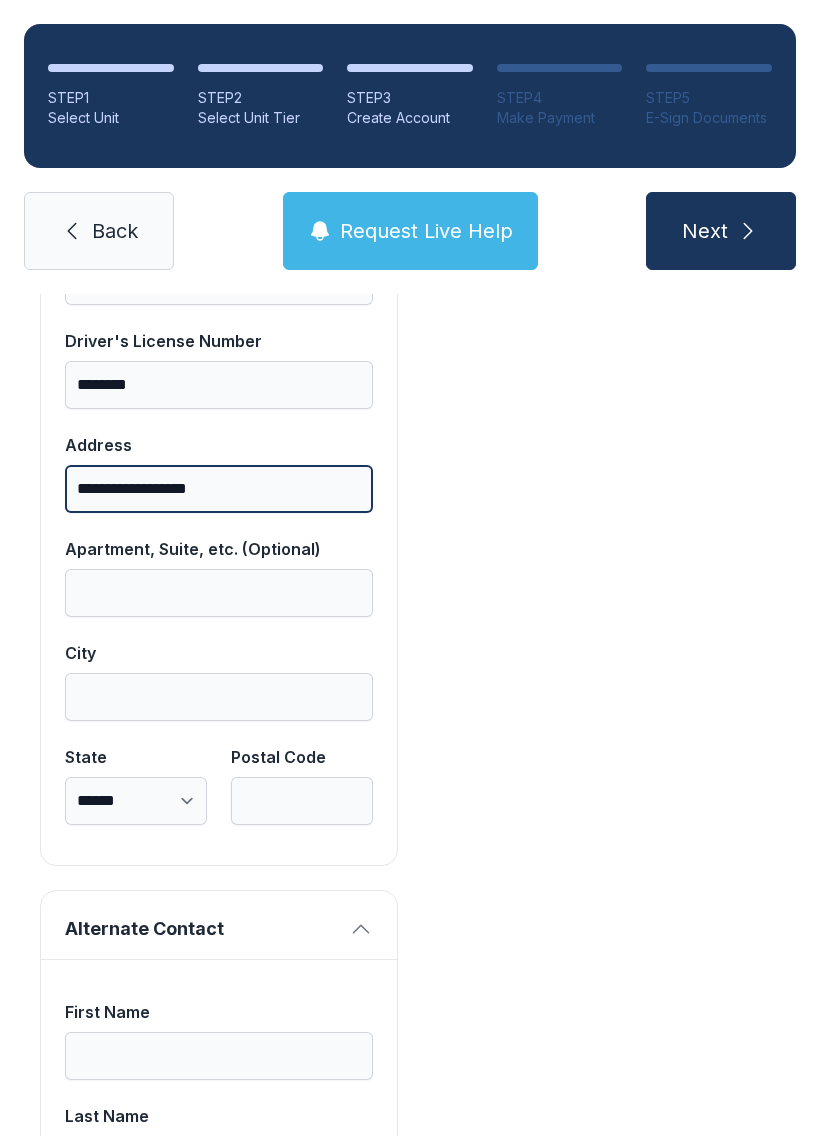 type on "**********" 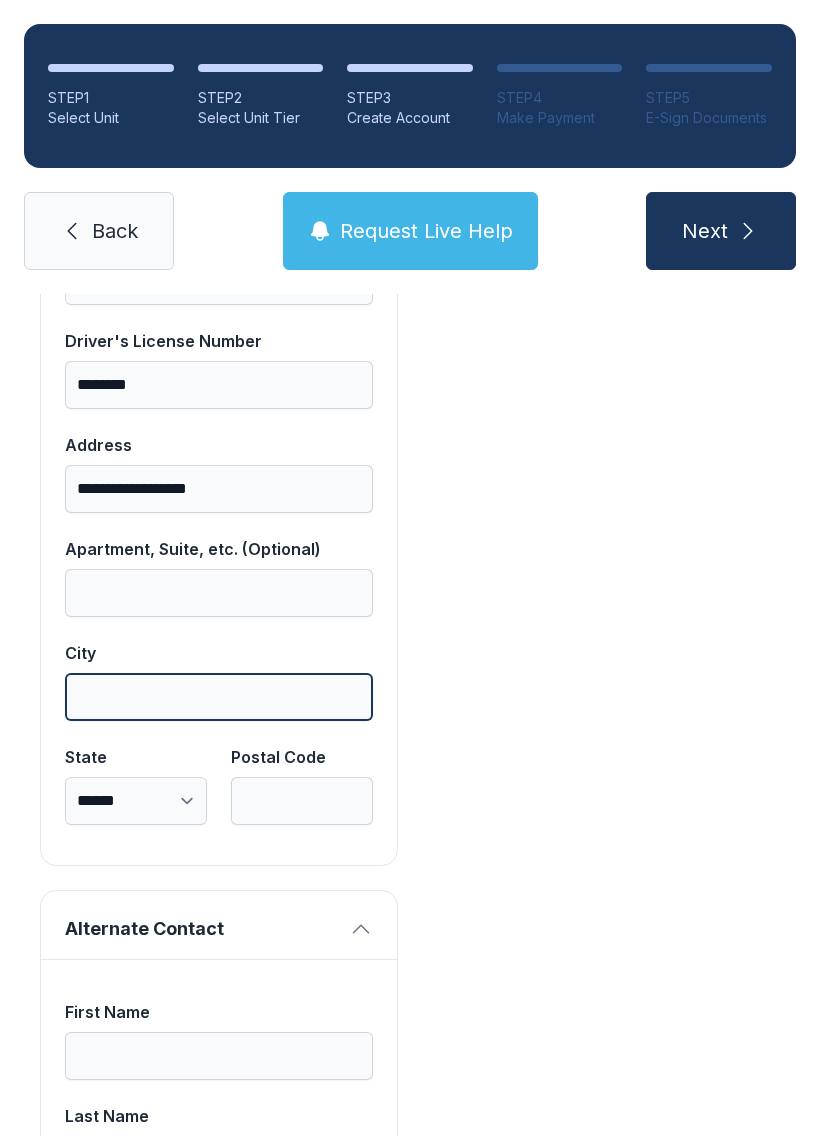 click on "City" at bounding box center (219, 697) 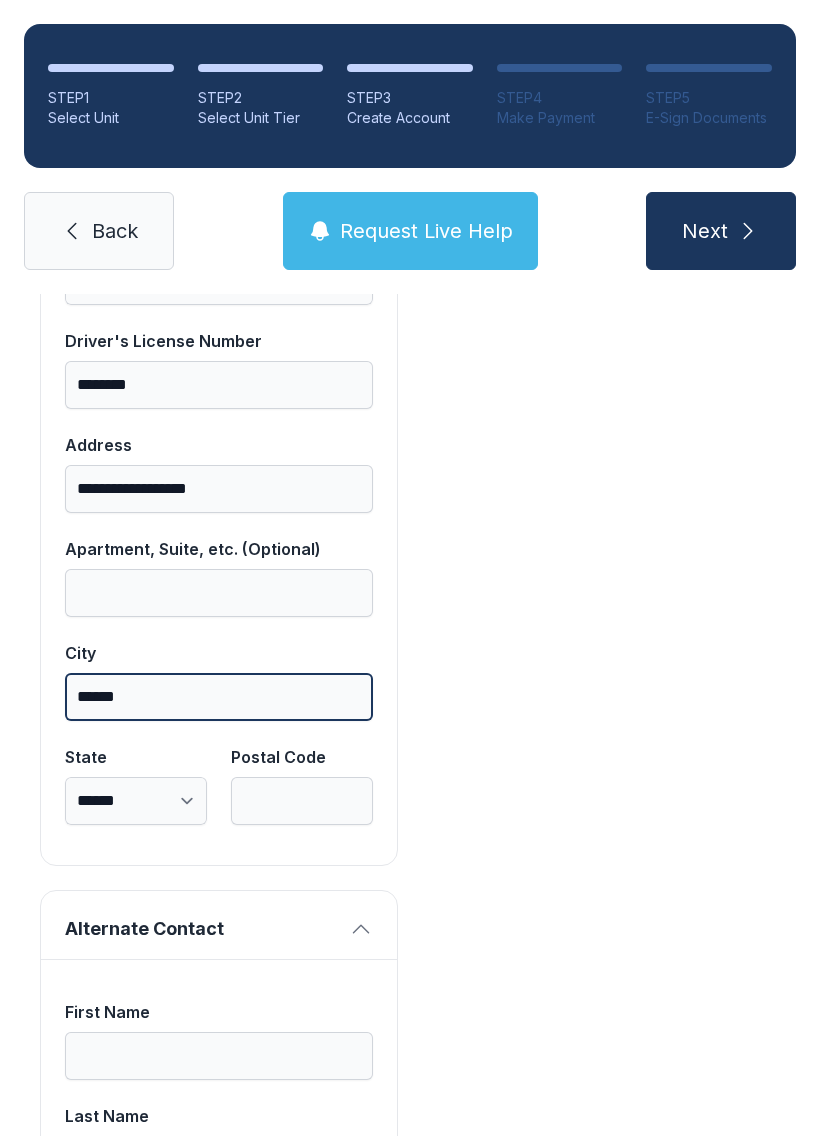 type on "******" 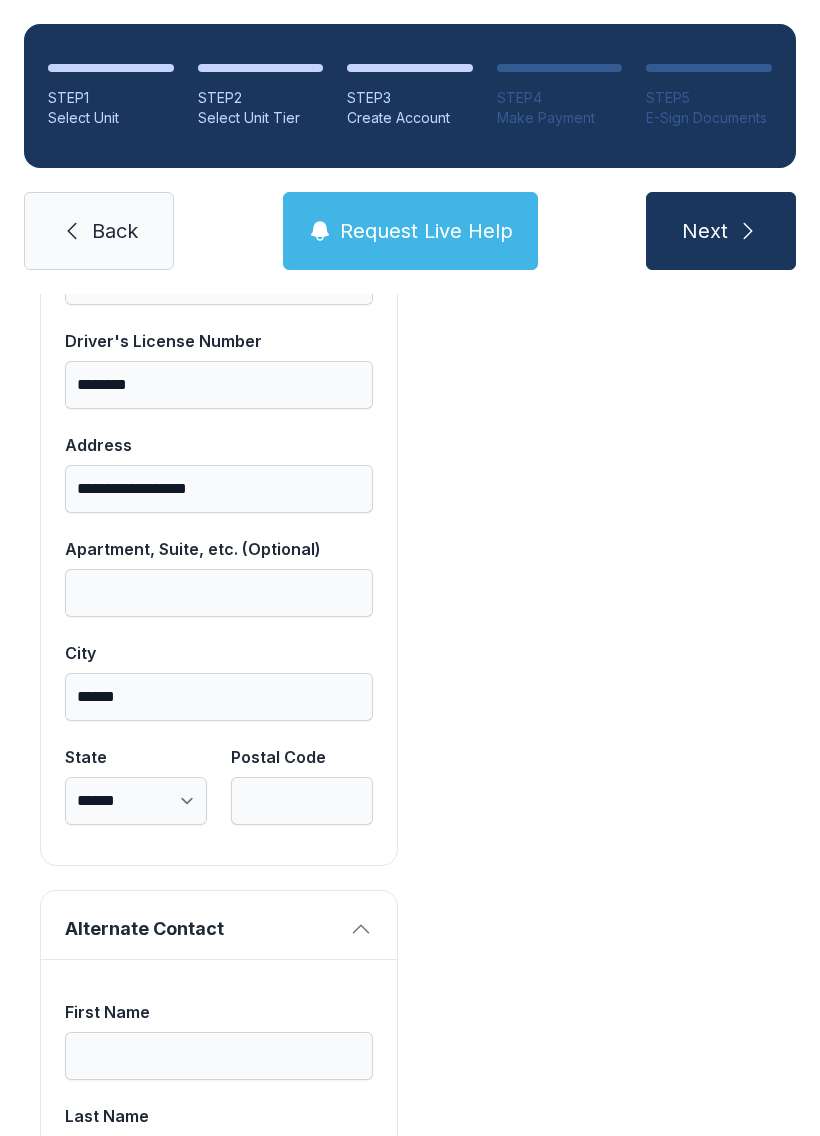 click on "**********" at bounding box center [136, 801] 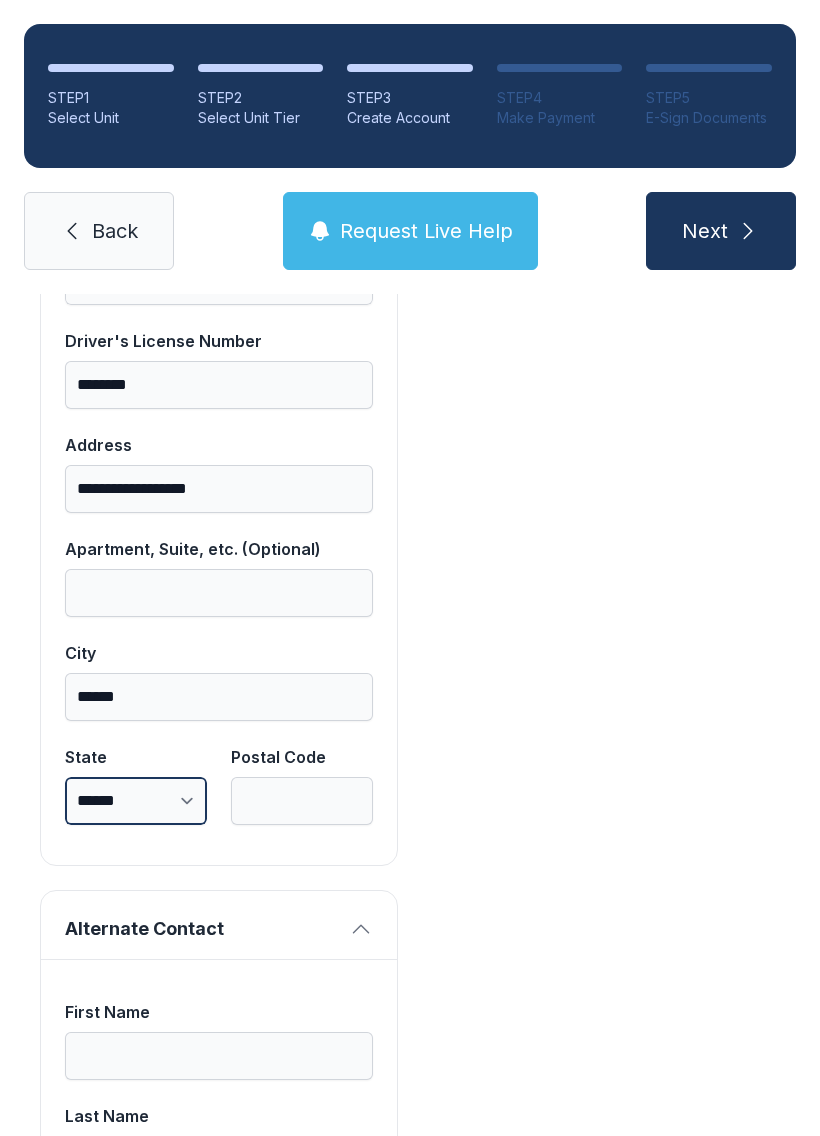 select on "**" 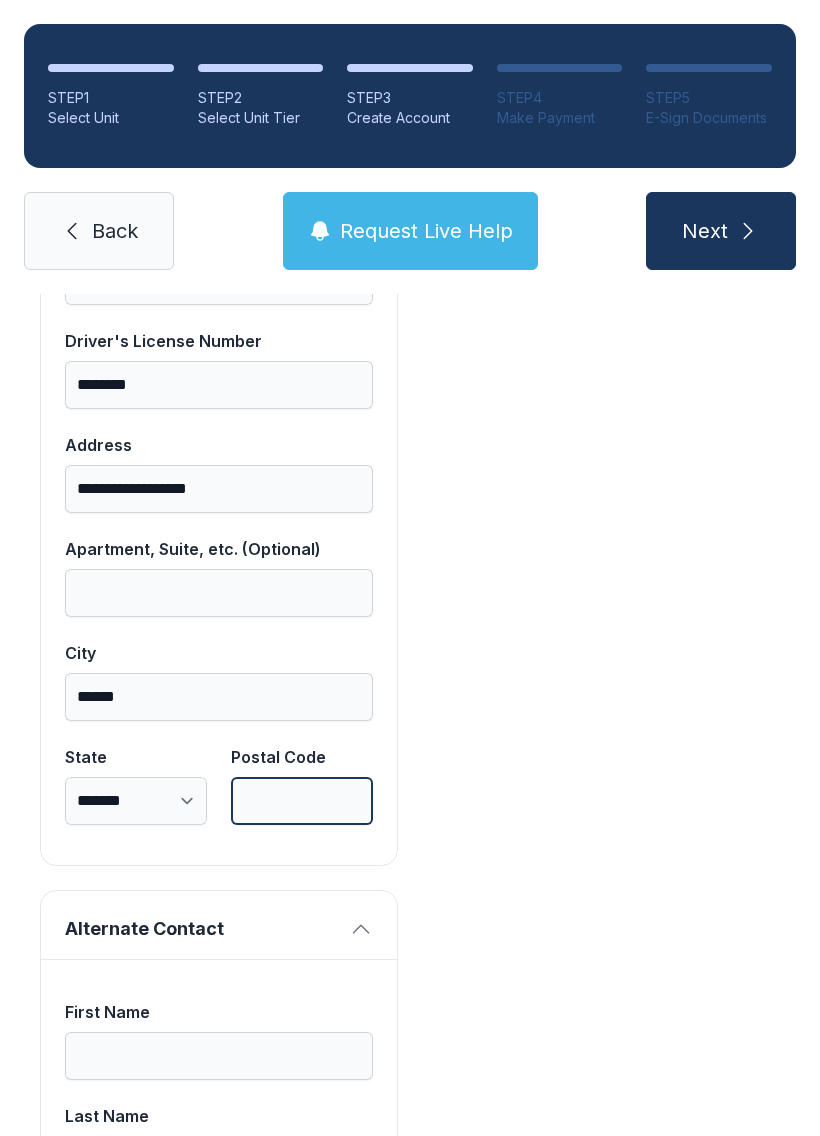 click on "Postal Code" at bounding box center [302, 801] 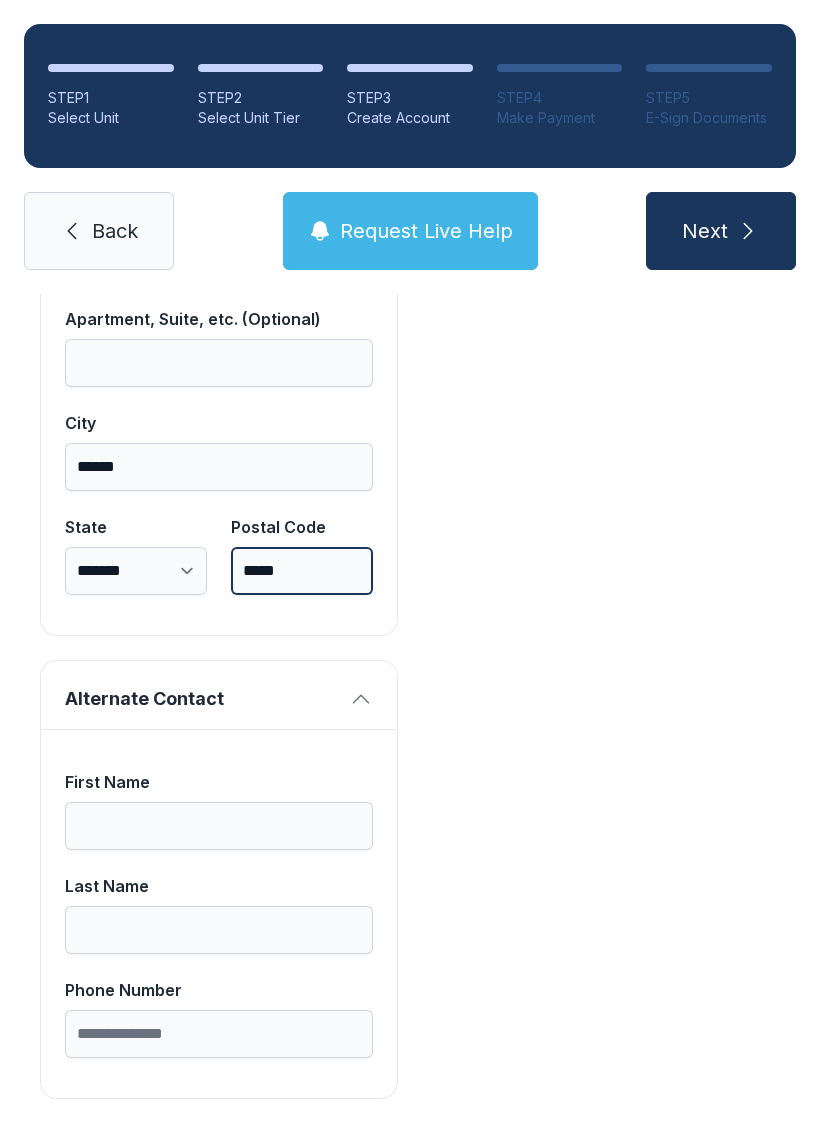 scroll, scrollTop: 1713, scrollLeft: 0, axis: vertical 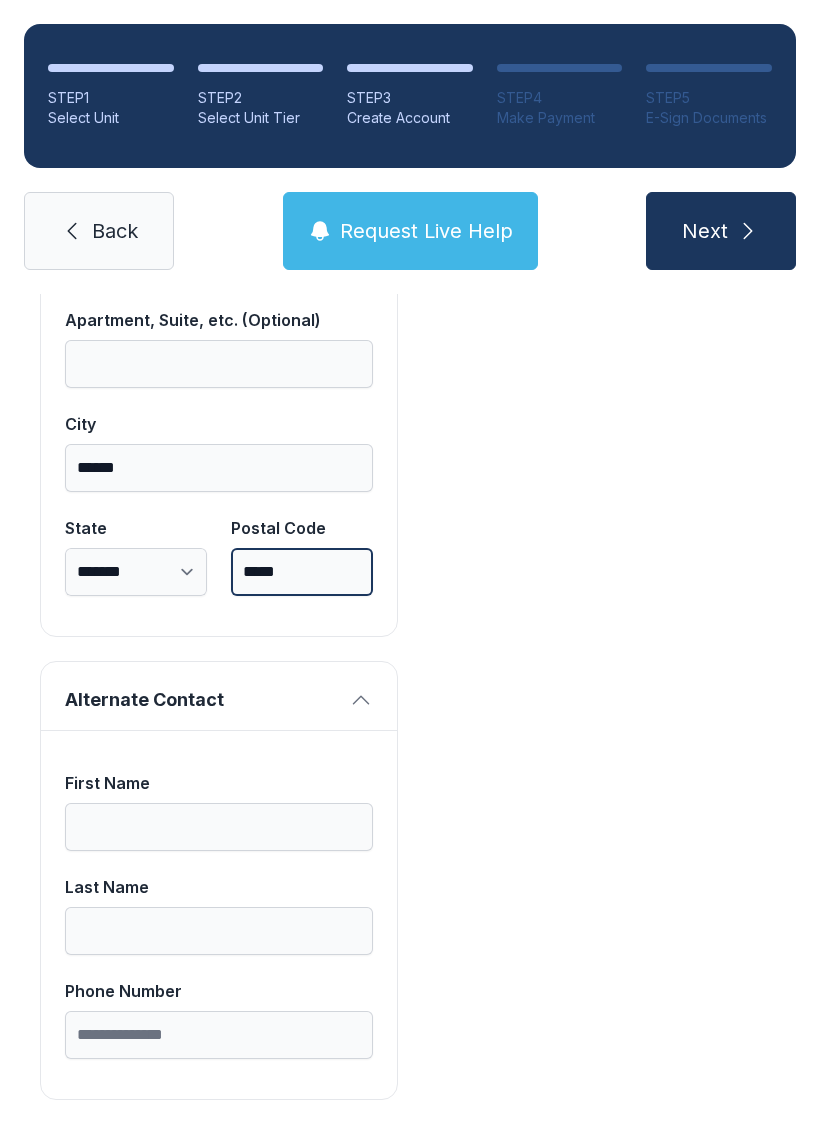 type on "*****" 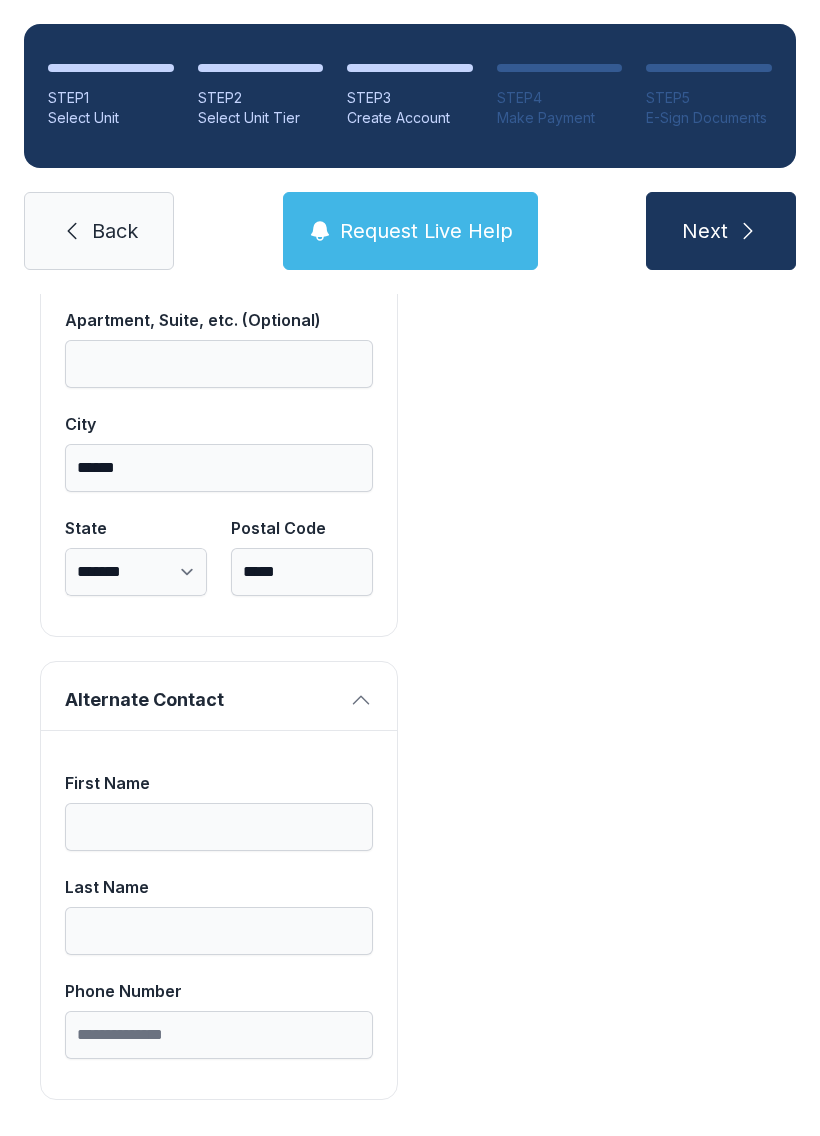 click on "First Name" at bounding box center [219, 783] 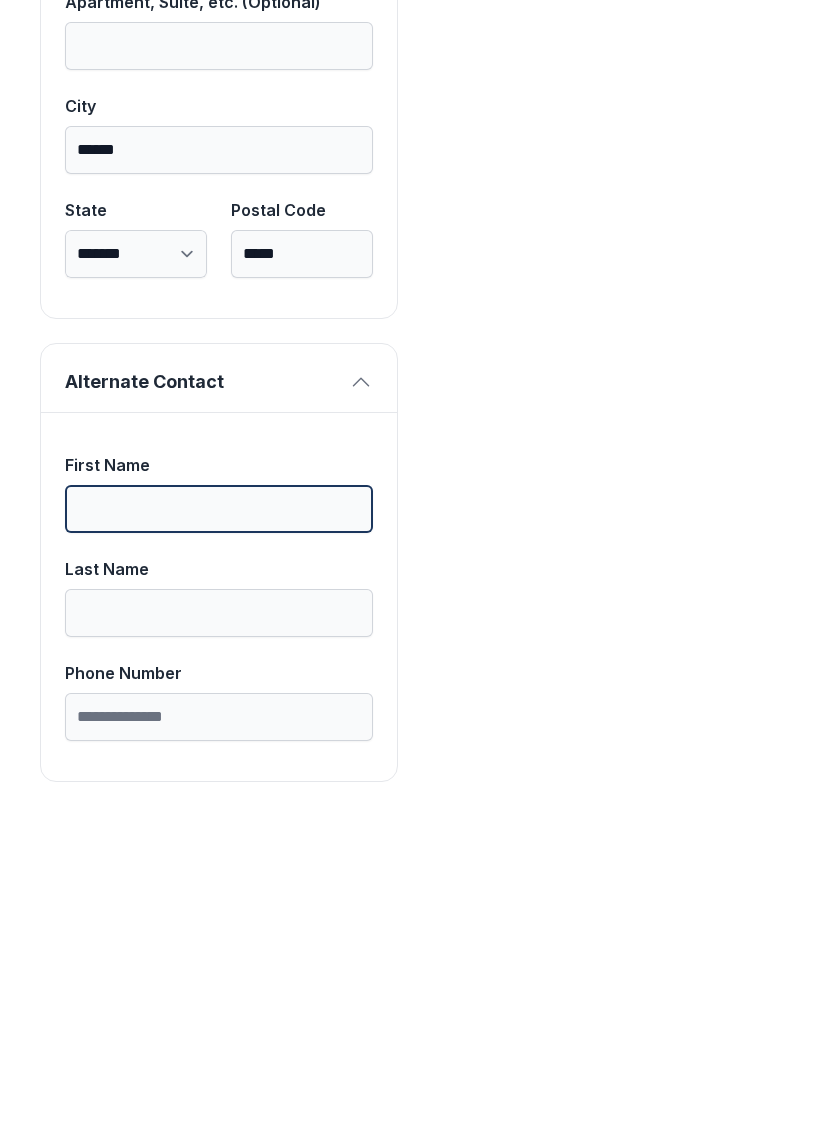 scroll, scrollTop: 1713, scrollLeft: 0, axis: vertical 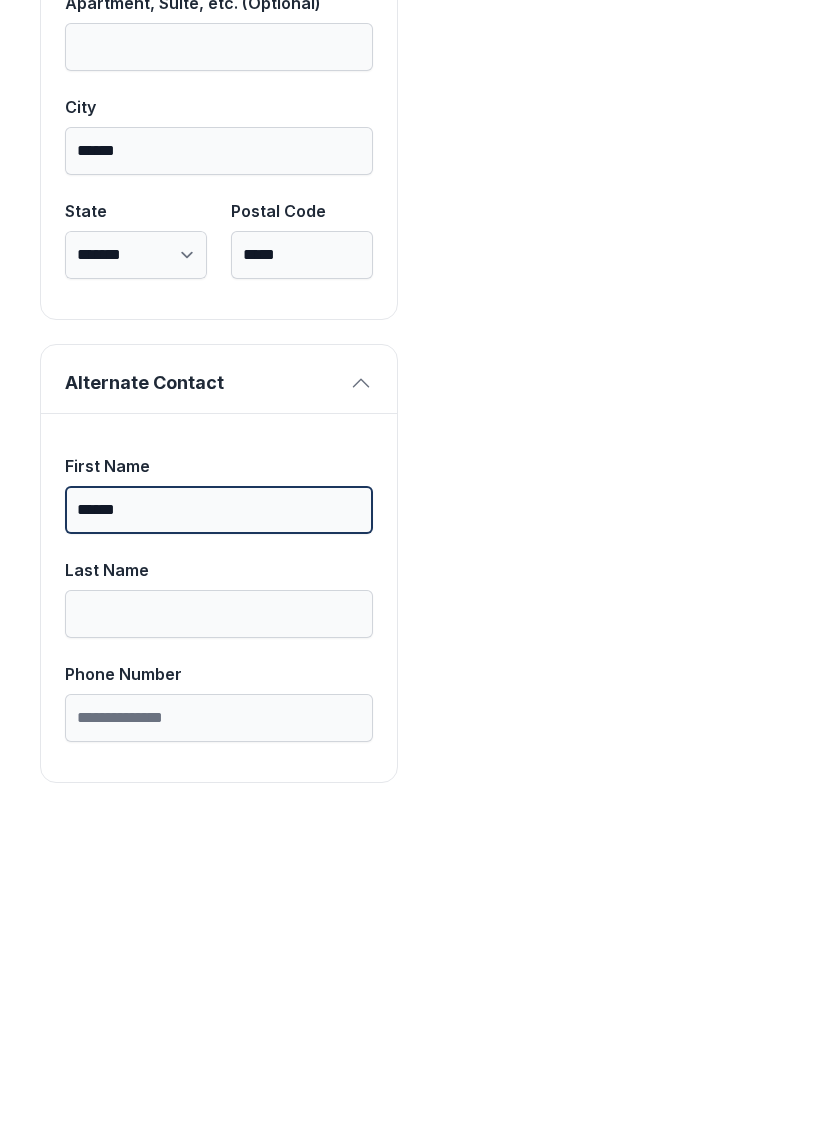 type on "******" 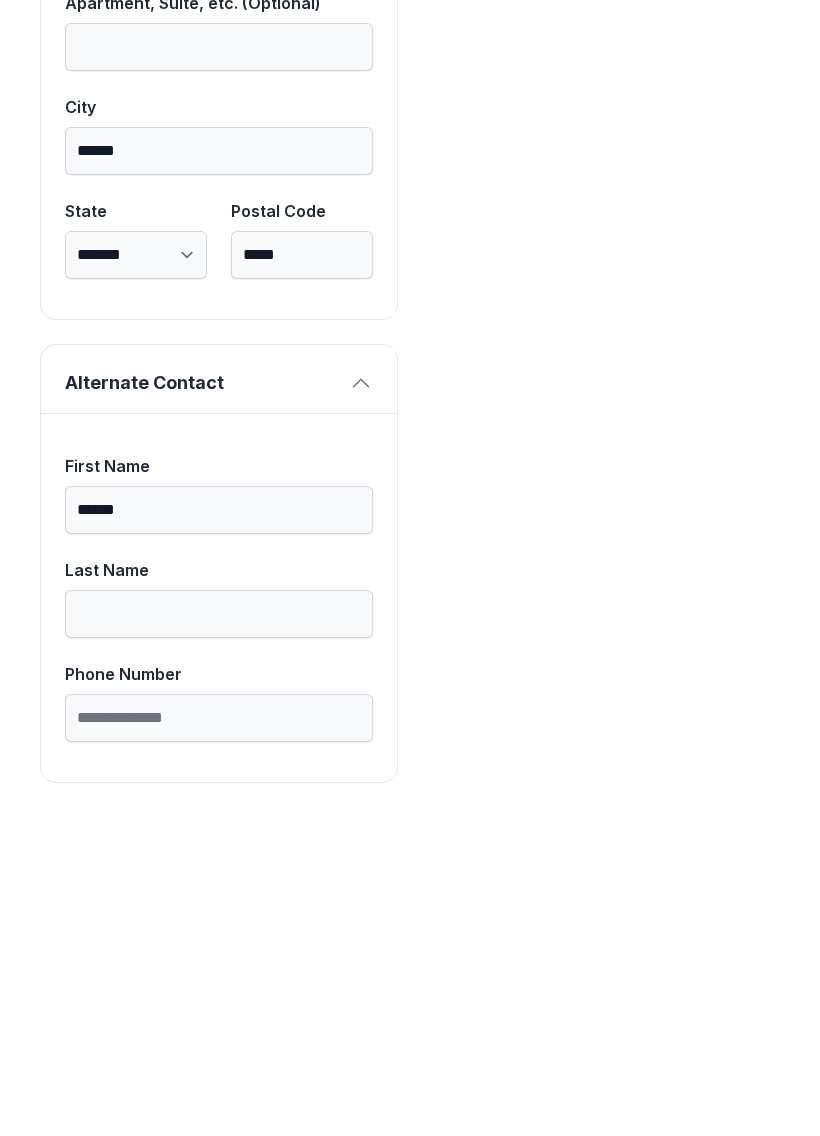 click on "Last Name" at bounding box center (219, 931) 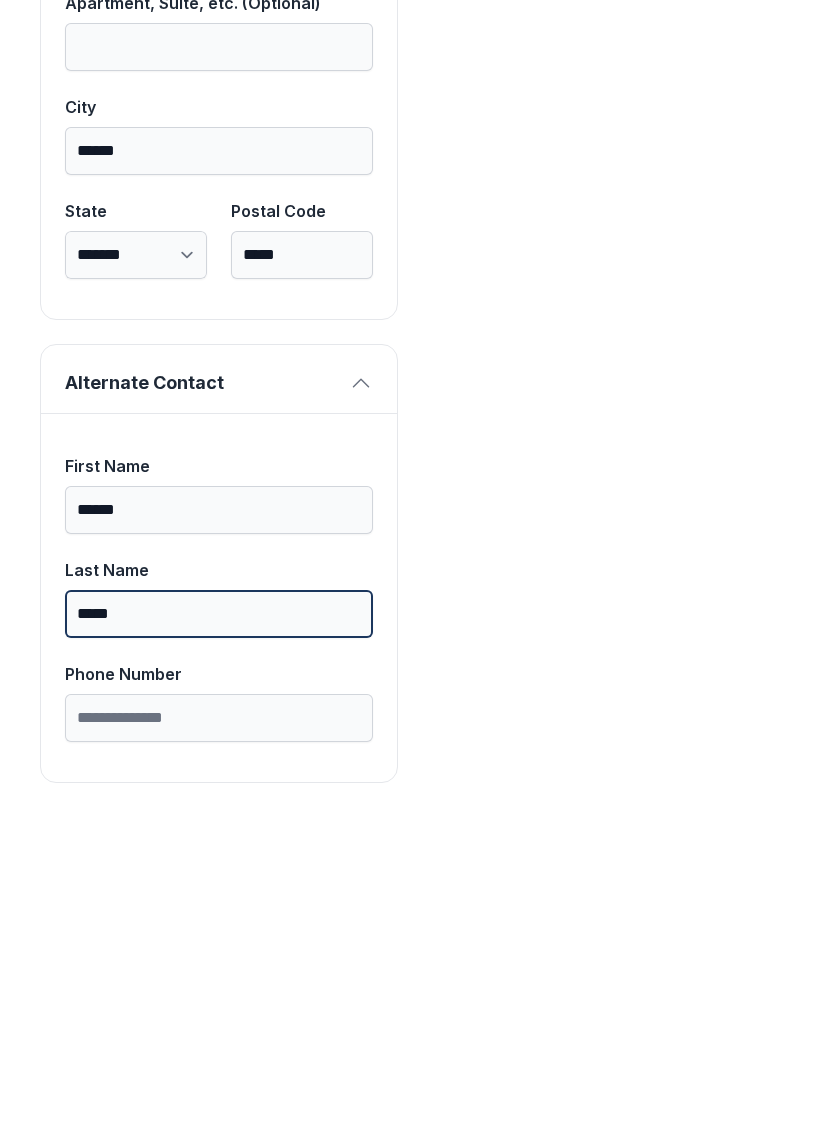 type on "*****" 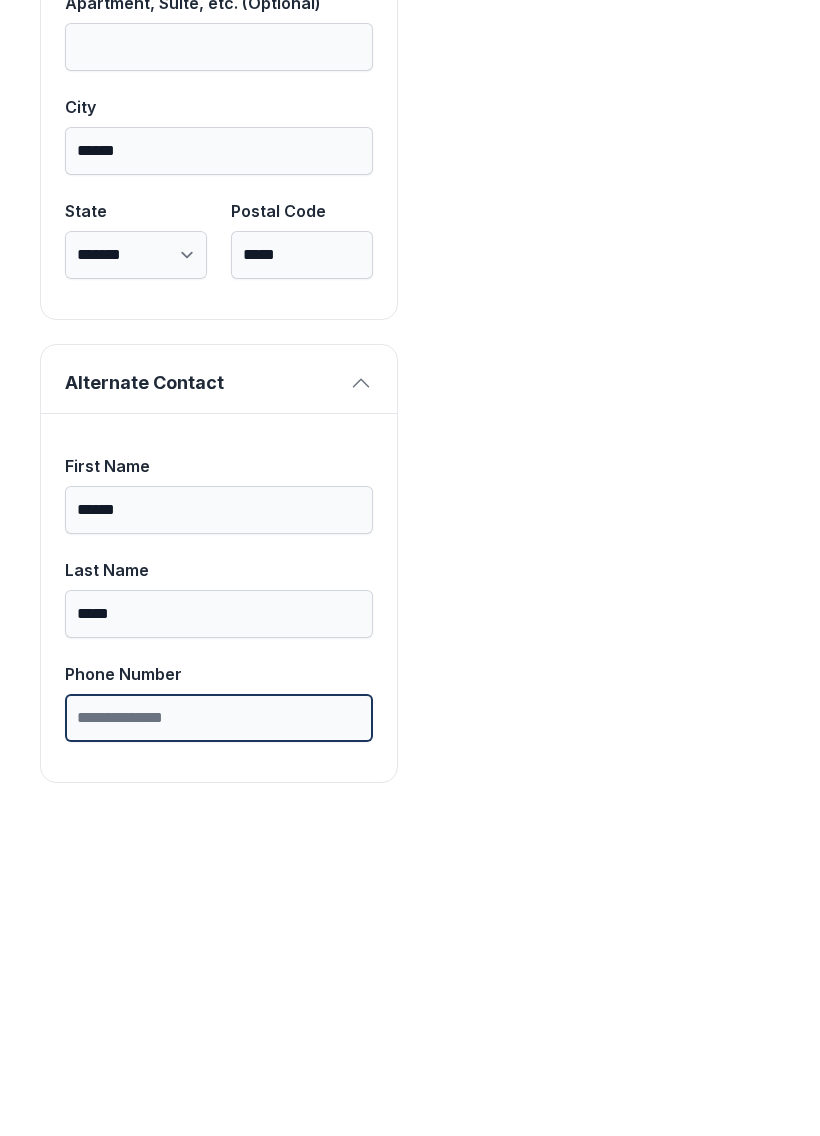 click on "Phone Number" at bounding box center (219, 1035) 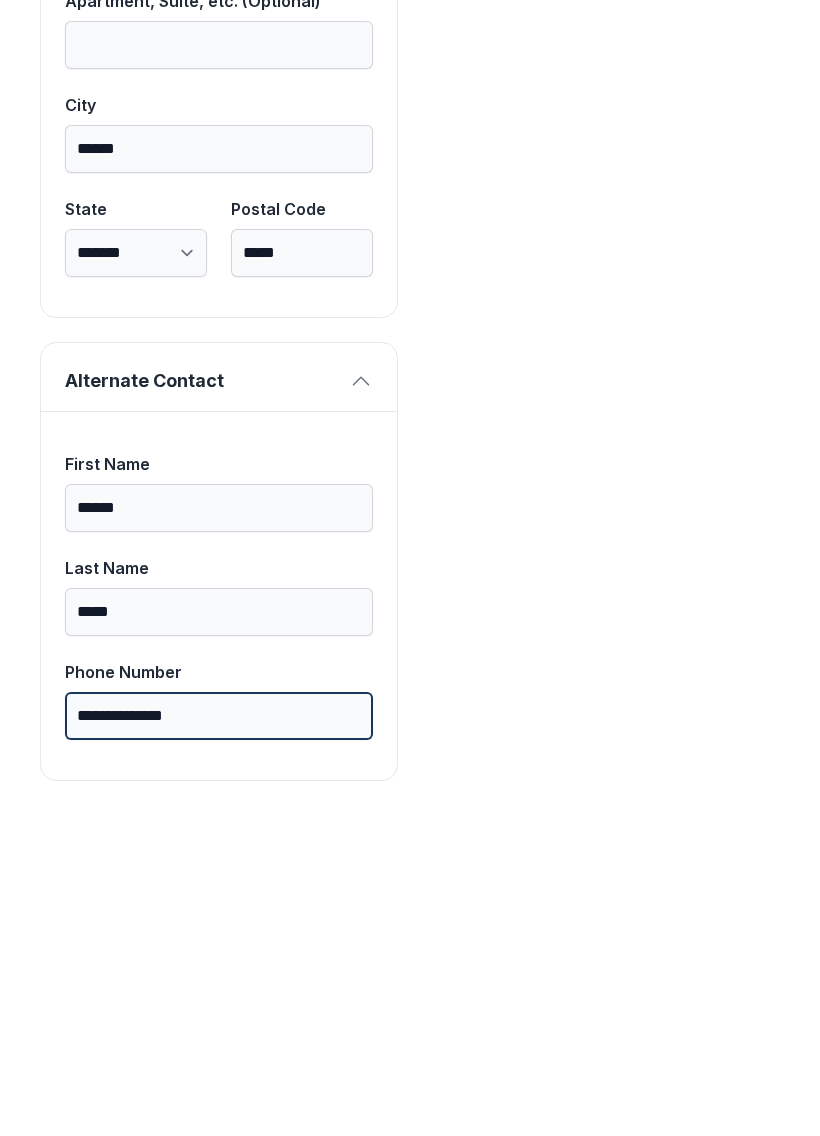 scroll, scrollTop: 1713, scrollLeft: 0, axis: vertical 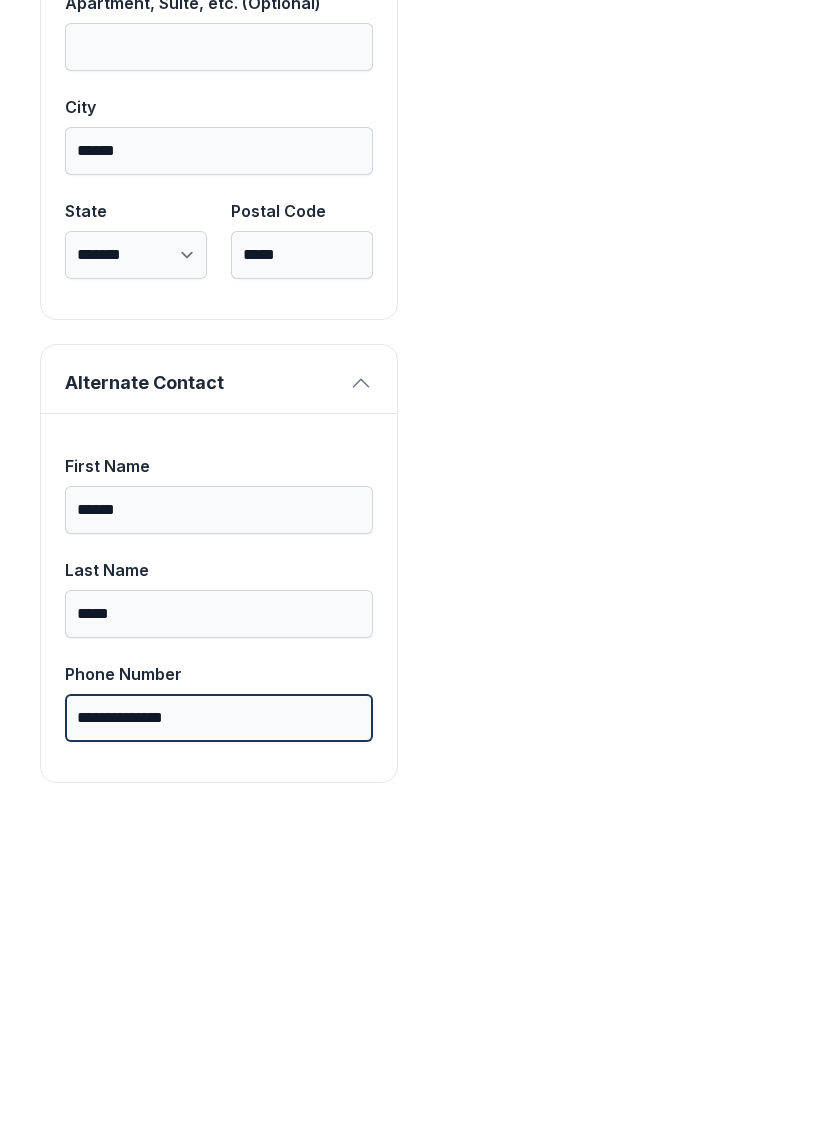 type on "**********" 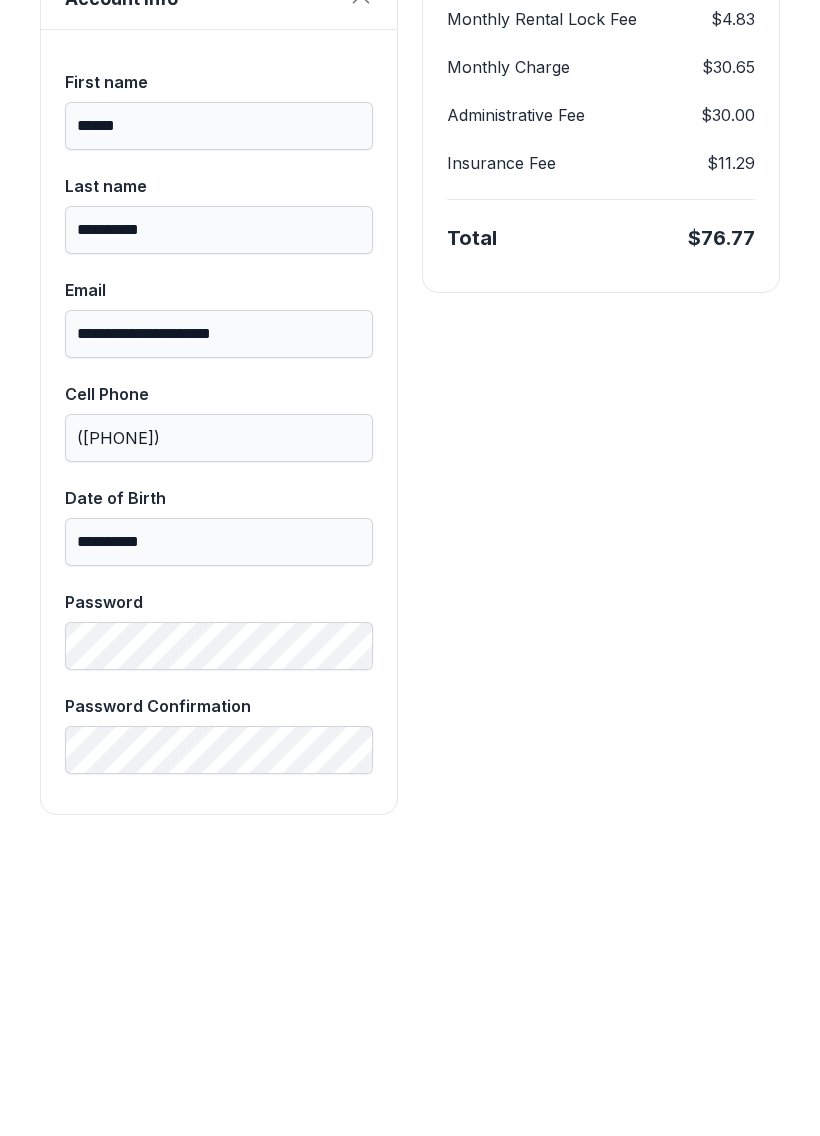 scroll, scrollTop: 2, scrollLeft: 0, axis: vertical 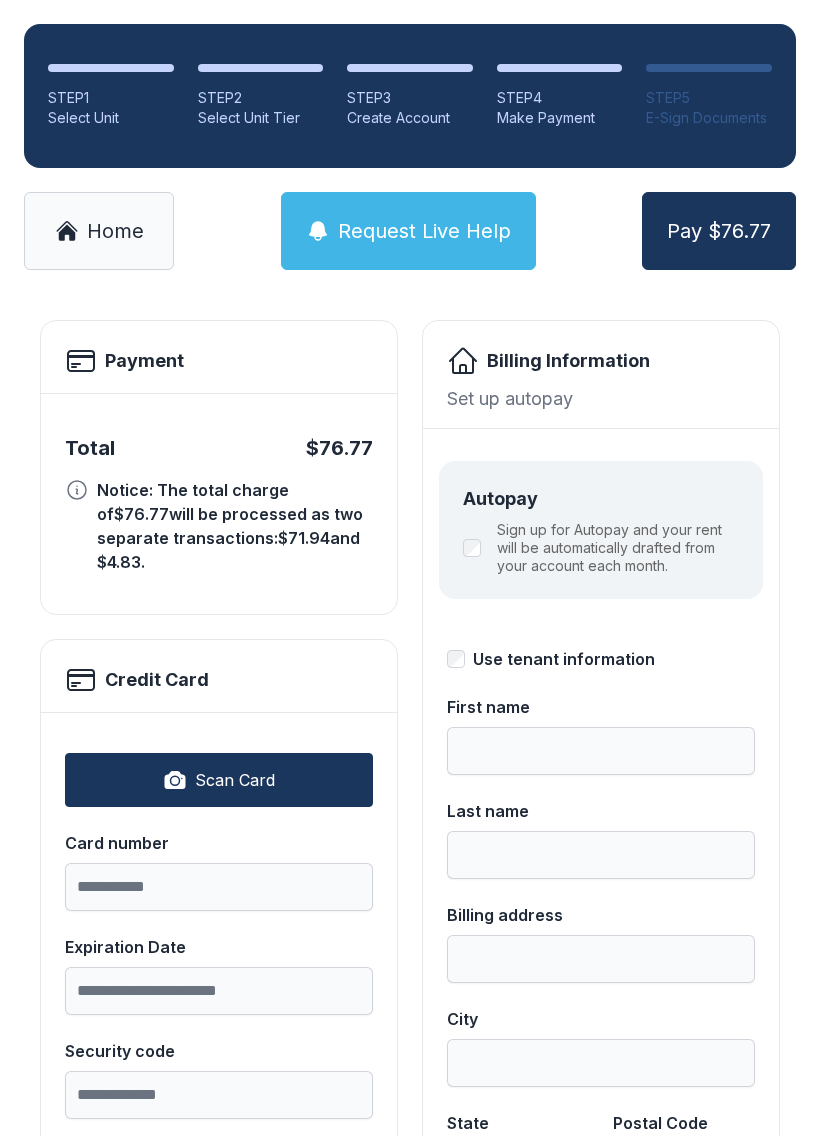 click on "Scan Card" at bounding box center [219, 780] 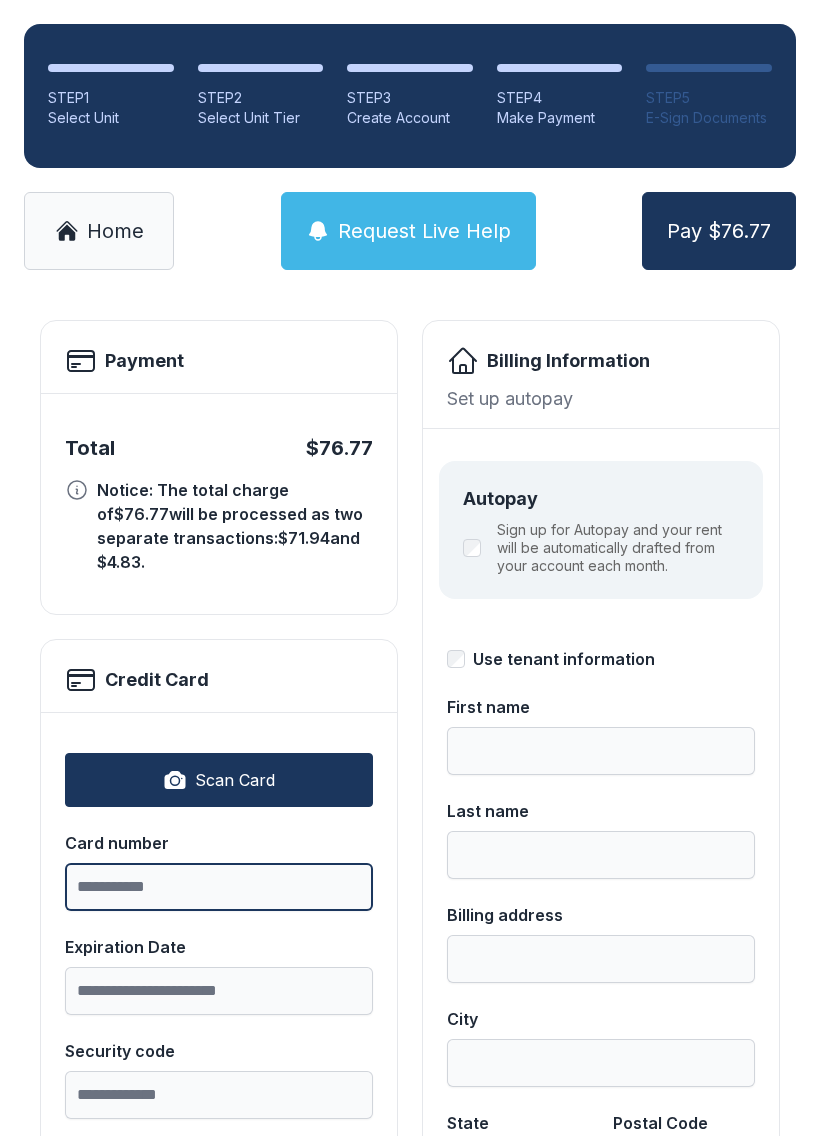 click on "Card number" at bounding box center (219, 887) 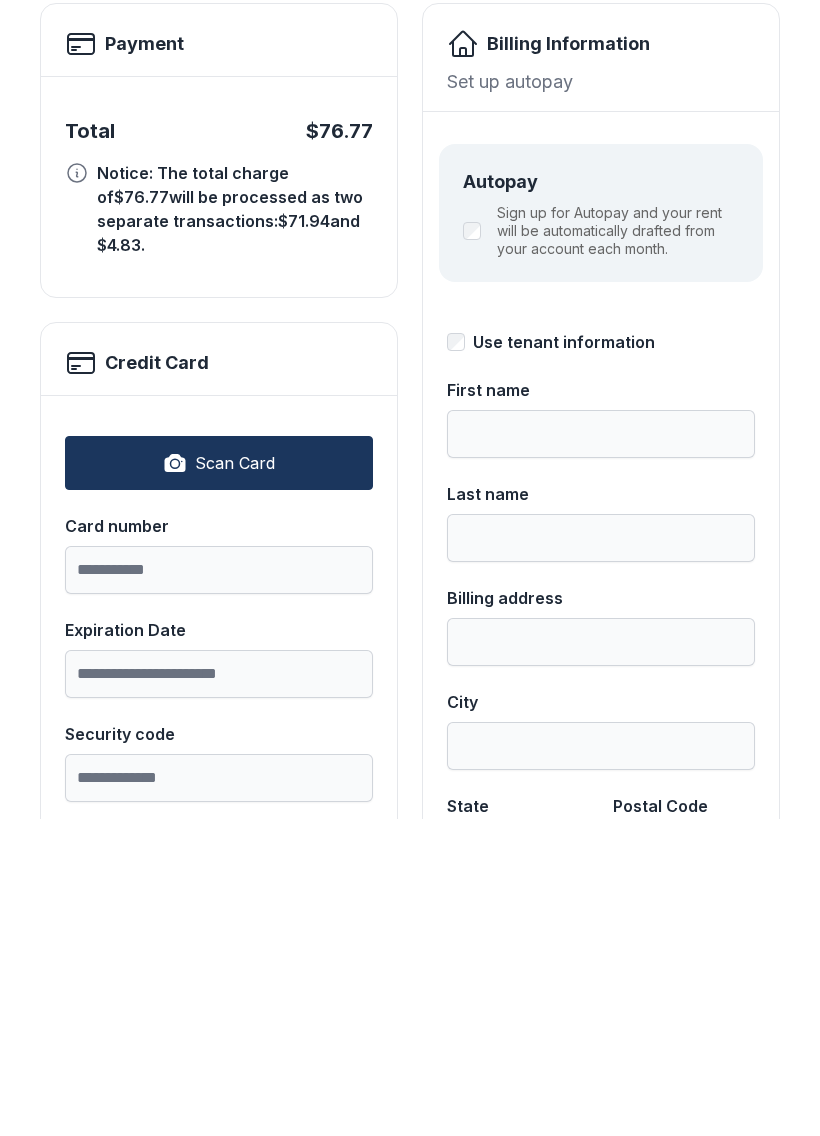 click on "Scan Card" at bounding box center (219, 780) 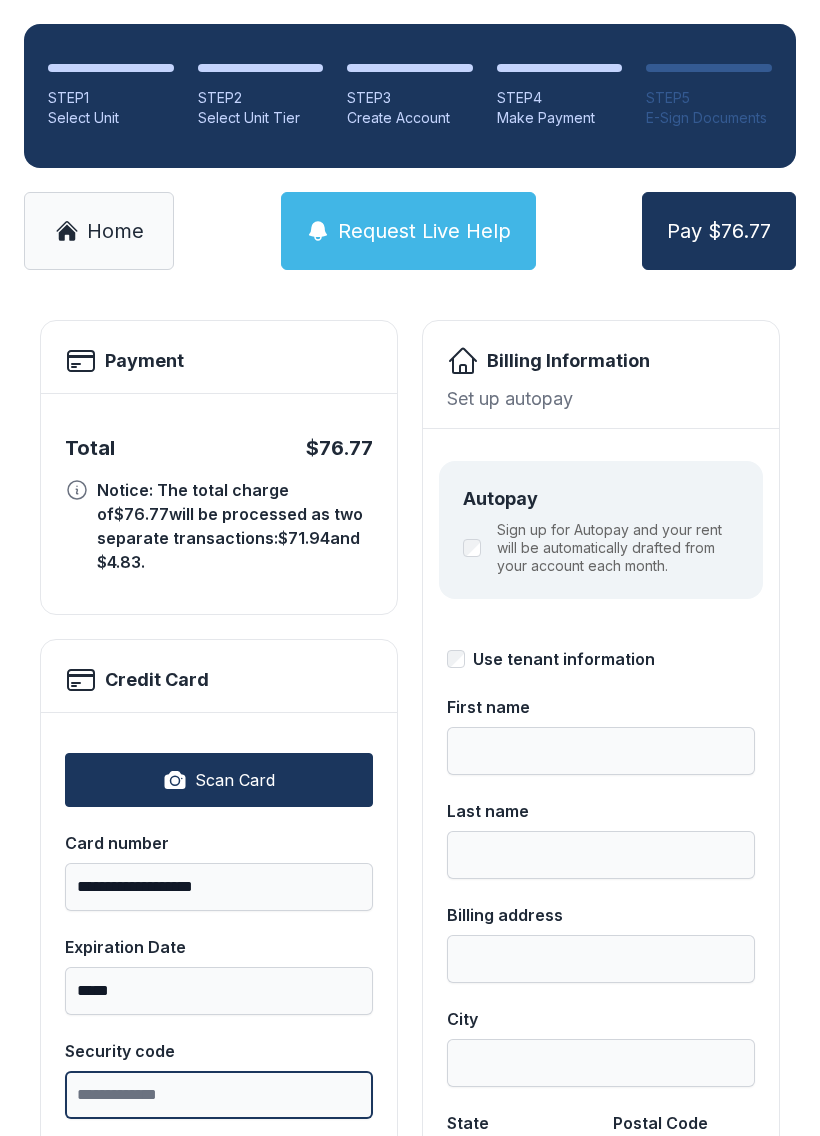 click on "Security code" at bounding box center (219, 1095) 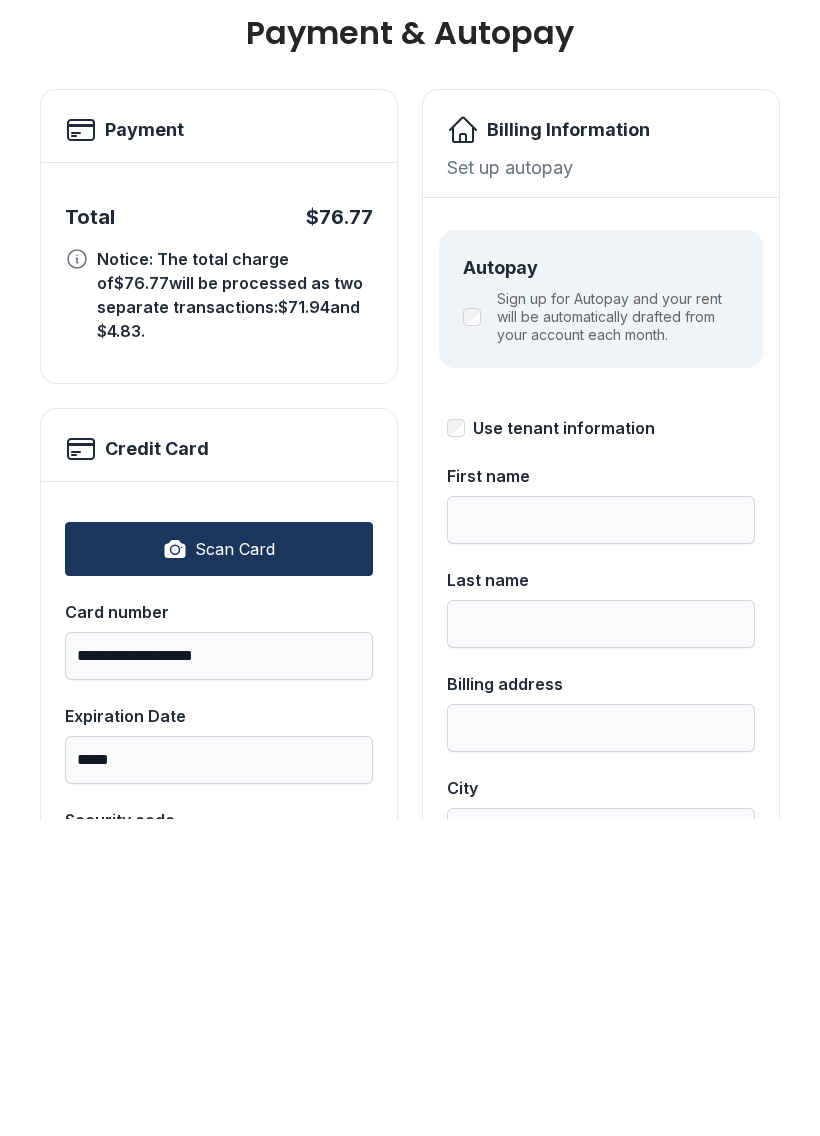 scroll, scrollTop: 0, scrollLeft: 0, axis: both 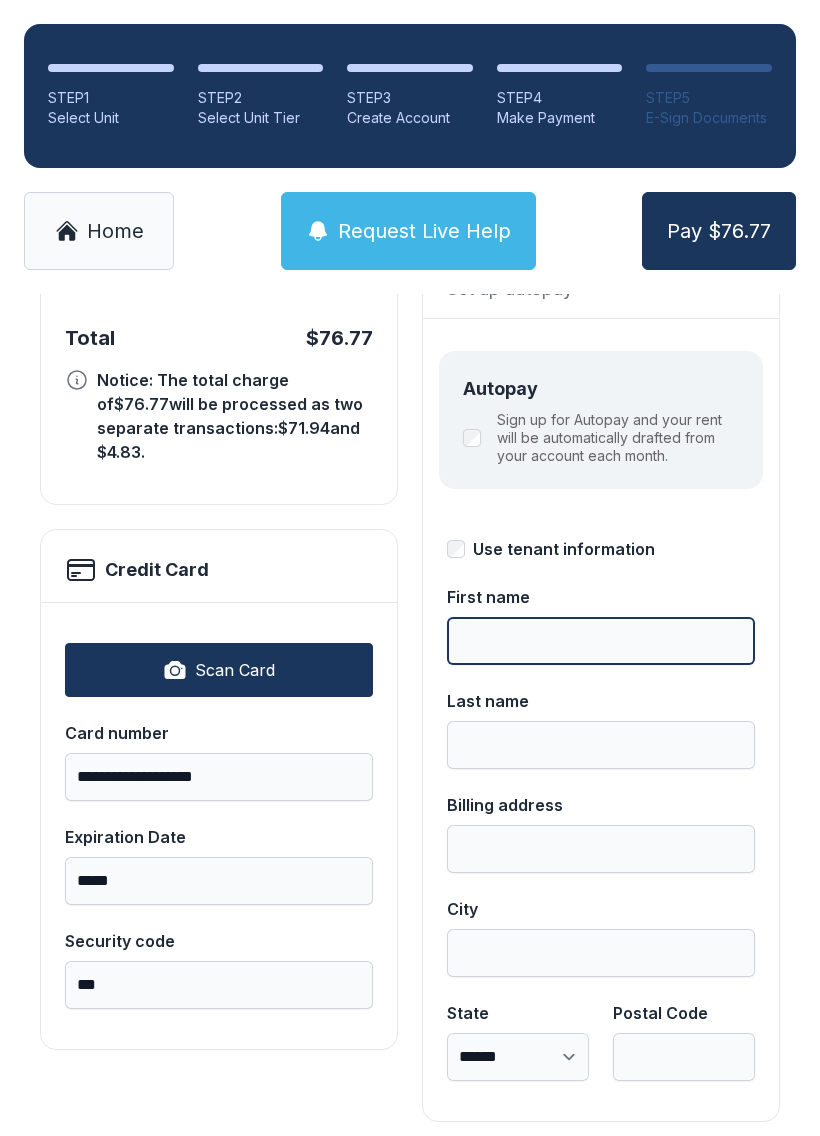click on "First name" at bounding box center (601, 641) 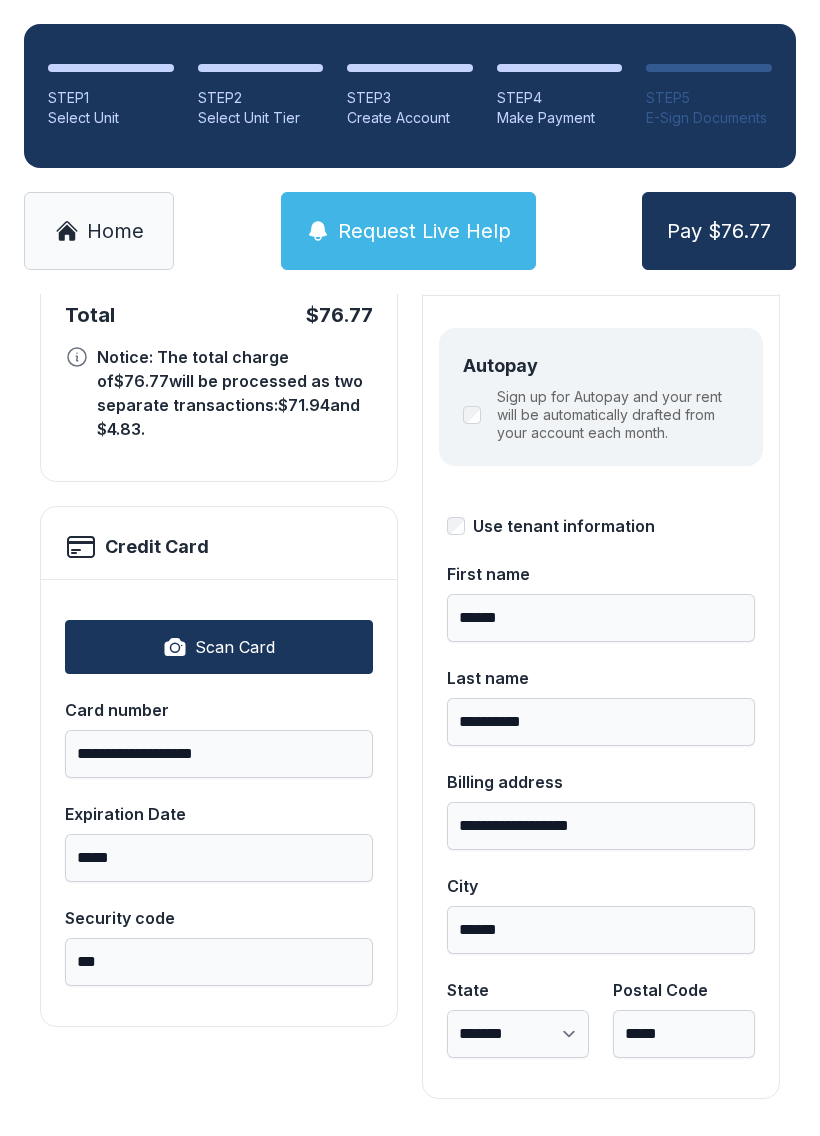 scroll, scrollTop: 218, scrollLeft: 0, axis: vertical 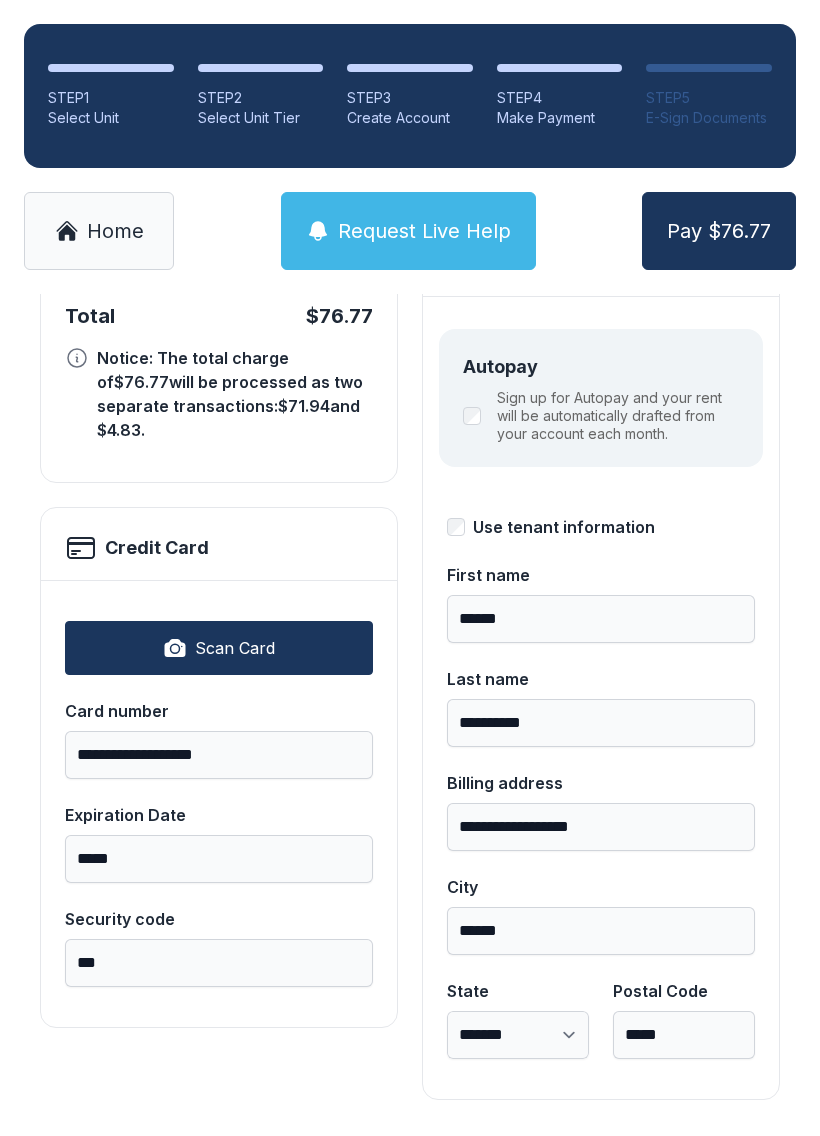 click on "Pay $76.77" at bounding box center (719, 231) 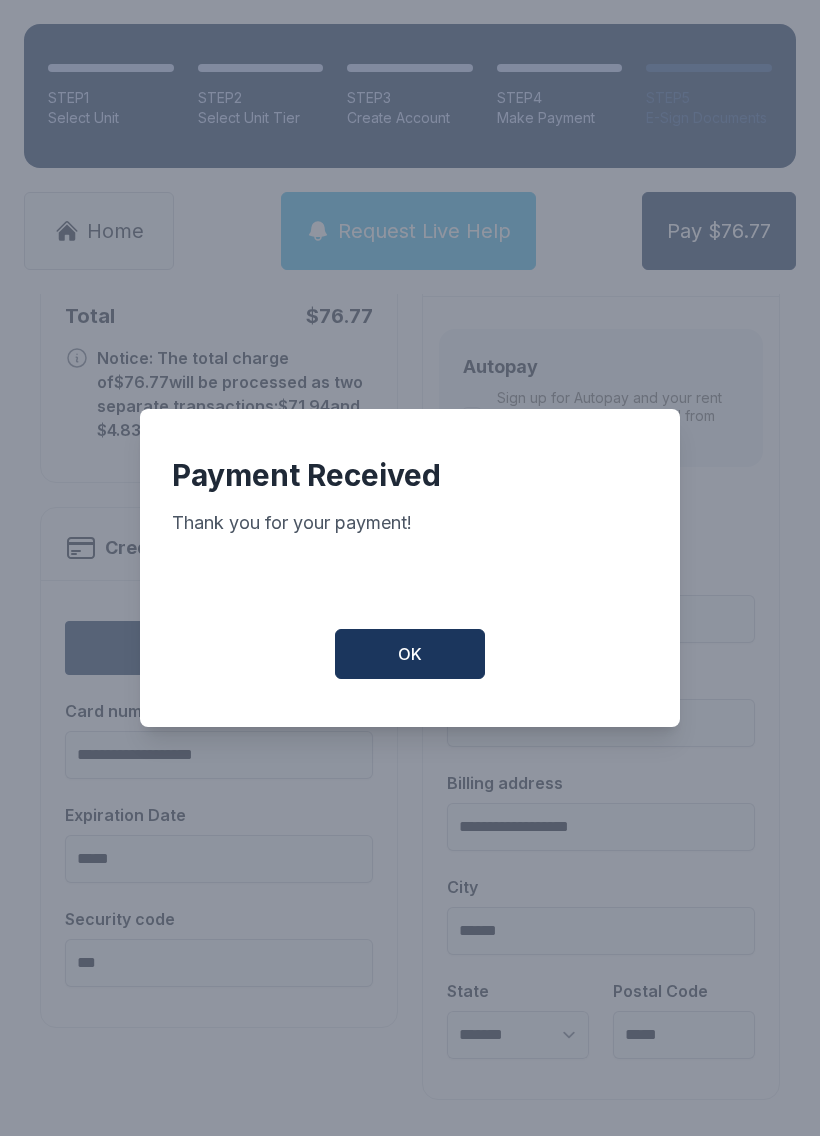 click on "OK" at bounding box center [410, 654] 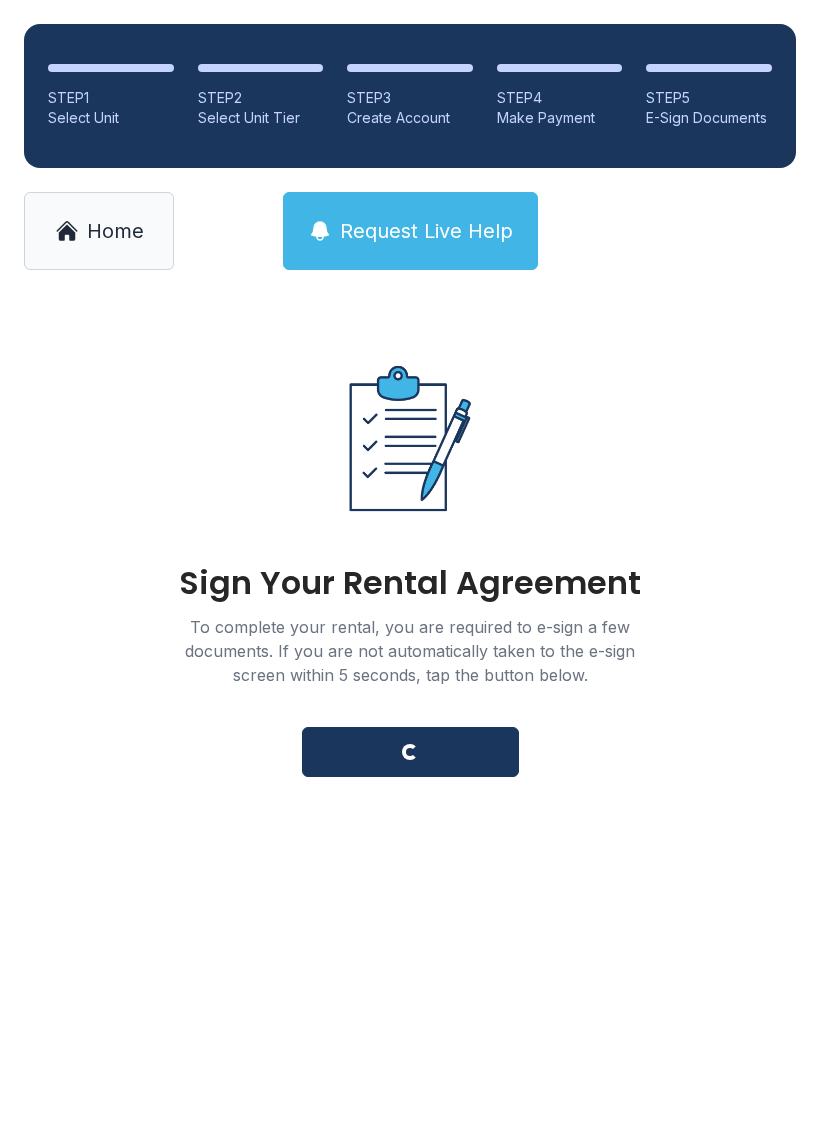 scroll, scrollTop: 0, scrollLeft: 0, axis: both 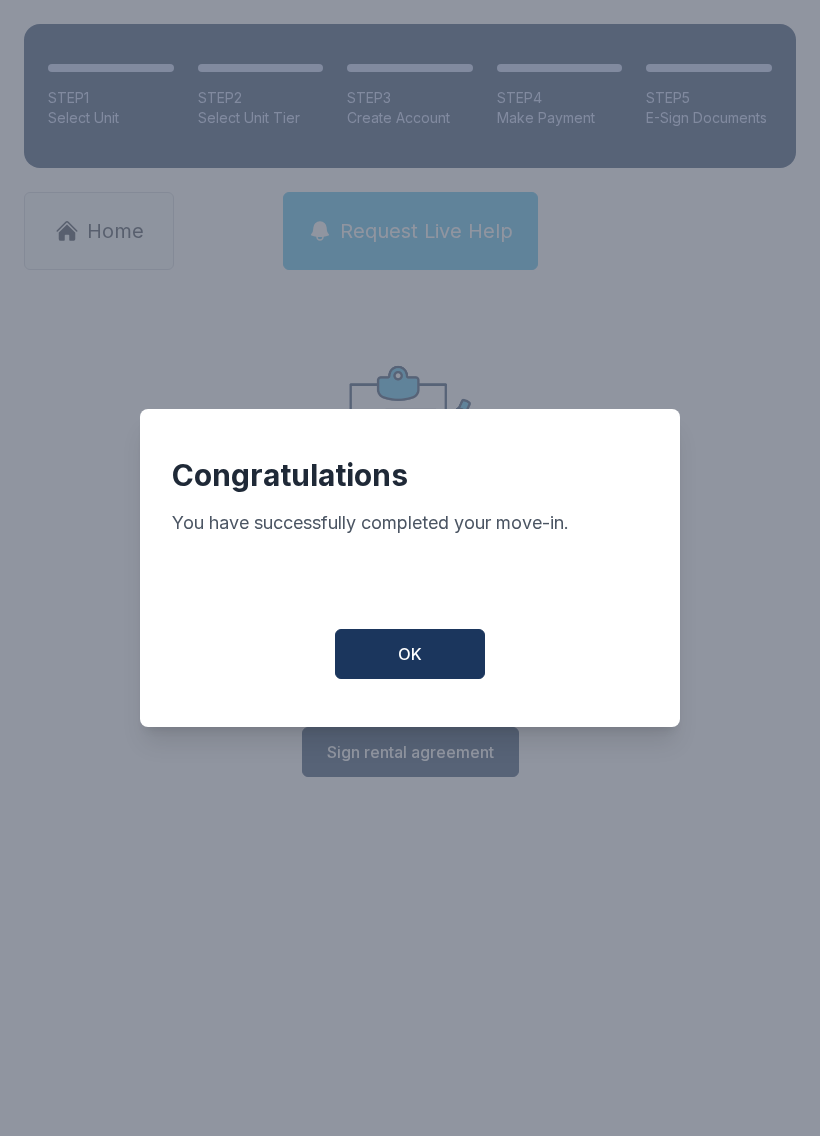 click on "Congratulations You have successfully completed your move-in. OK" at bounding box center (410, 568) 